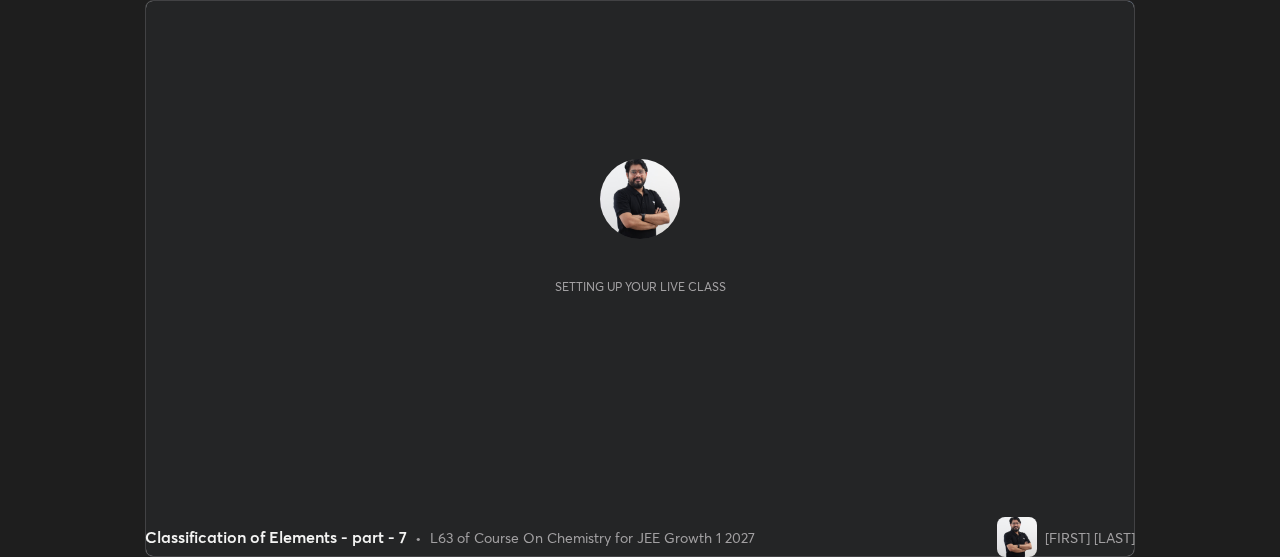 scroll, scrollTop: 0, scrollLeft: 0, axis: both 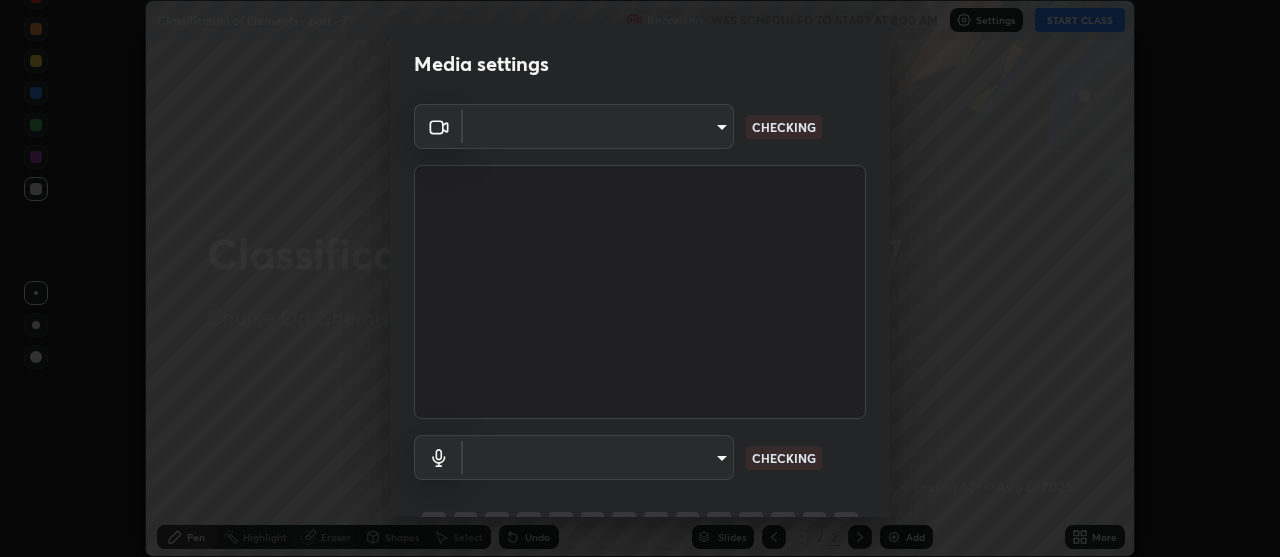 type on "4eebad9fb2b760257747d3faba0537f77ebfd590b97cb0ff6e10e17389be776b" 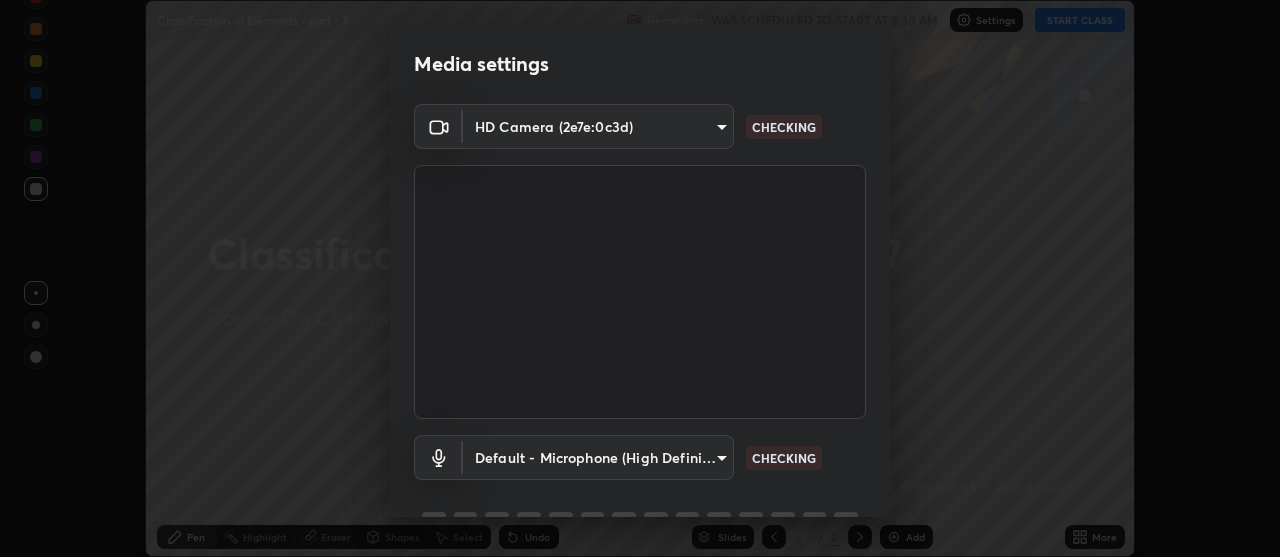 click on "Erase all Classification of Elements - part - 7 Recording WAS SCHEDULED TO START AT  8:30 AM Settings START CLASS Setting up your live class Classification of Elements - part - 7 • L63 of Course On Chemistry for JEE Growth 1 2027 [FIRST] [LAST] Pen Highlight Eraser Shapes Select Undo Slides 2 / 2 Add More No doubts shared Encourage your learners to ask a doubt for better clarity Report an issue Reason for reporting Buffering Chat not working Audio - Video sync issue Educator video quality low ​ Attach an image Report Media settings HD Camera (2e7e:0c3d) 4eebad9fb2b760257747d3faba0537f77ebfd590b97cb0ff6e10e17389be776b CHECKING Default - Microphone (High Definition Audio Device) default CHECKING 1 / 5 Next" at bounding box center [640, 278] 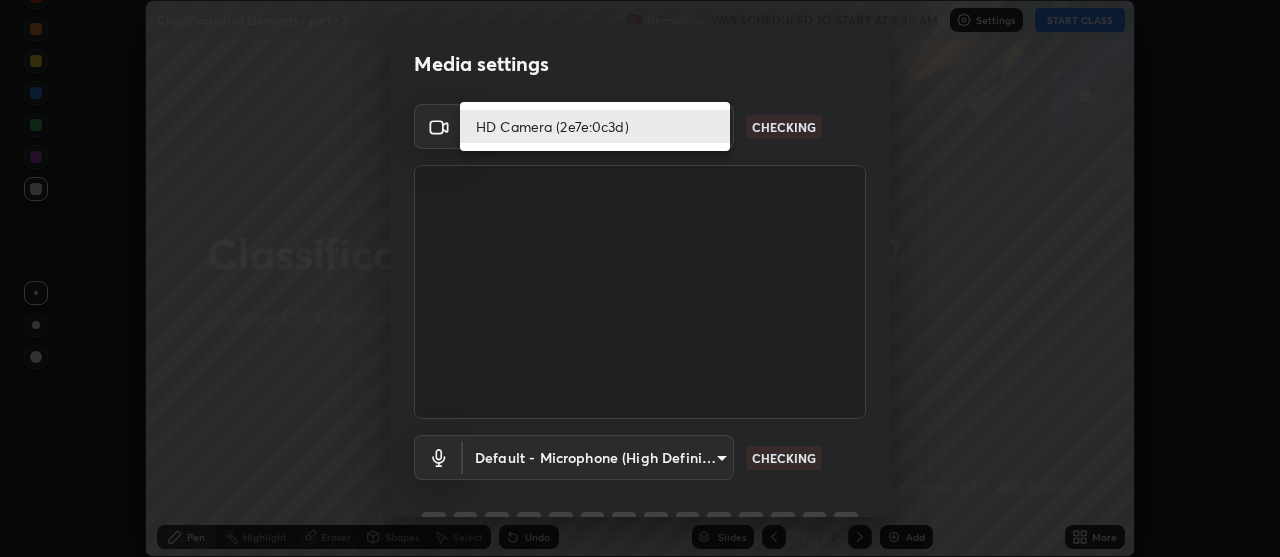 click on "HD Camera (2e7e:0c3d)" at bounding box center [595, 126] 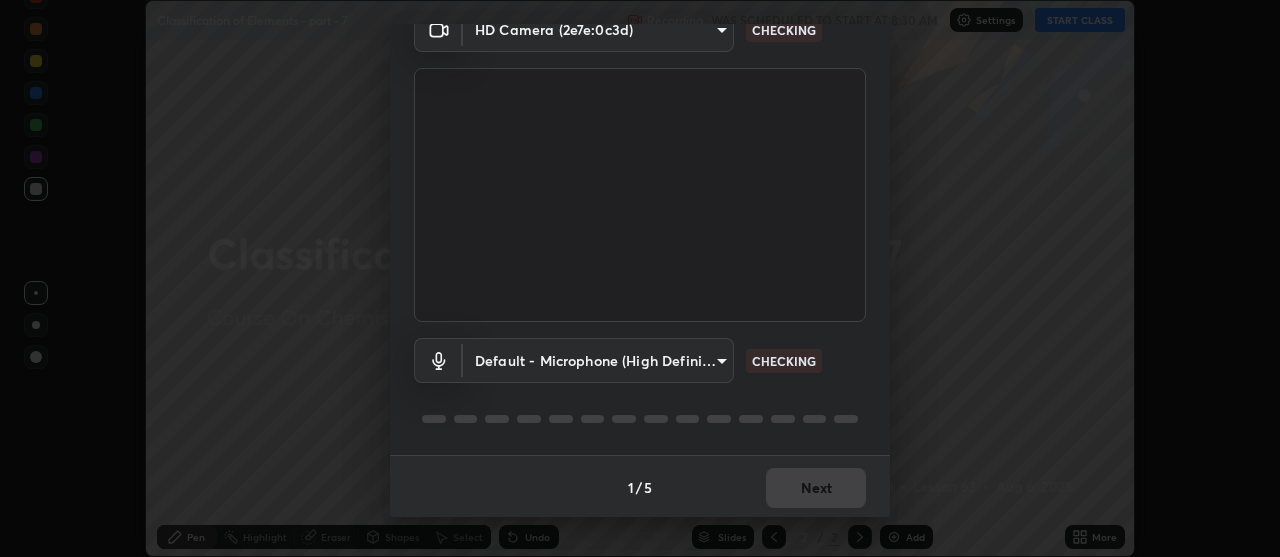 scroll, scrollTop: 99, scrollLeft: 0, axis: vertical 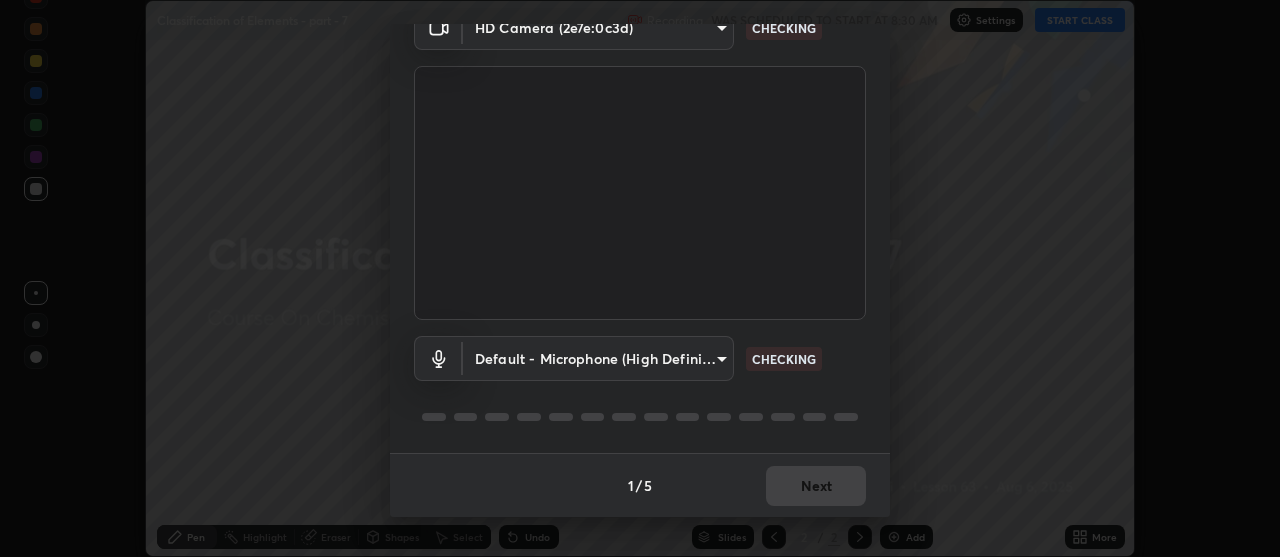 click on "Erase all Classification of Elements - part - 7 Recording WAS SCHEDULED TO START AT  8:30 AM Settings START CLASS Setting up your live class Classification of Elements - part - 7 • L63 of Course On Chemistry for JEE Growth 1 2027 [FIRST] [LAST] Pen Highlight Eraser Shapes Select Undo Slides 2 / 2 Add More No doubts shared Encourage your learners to ask a doubt for better clarity Report an issue Reason for reporting Buffering Chat not working Audio - Video sync issue Educator video quality low ​ Attach an image Report Media settings HD Camera (2e7e:0c3d) 4eebad9fb2b760257747d3faba0537f77ebfd590b97cb0ff6e10e17389be776b CHECKING Default - Microphone (High Definition Audio Device) default CHECKING 1 / 5 Next" at bounding box center (640, 278) 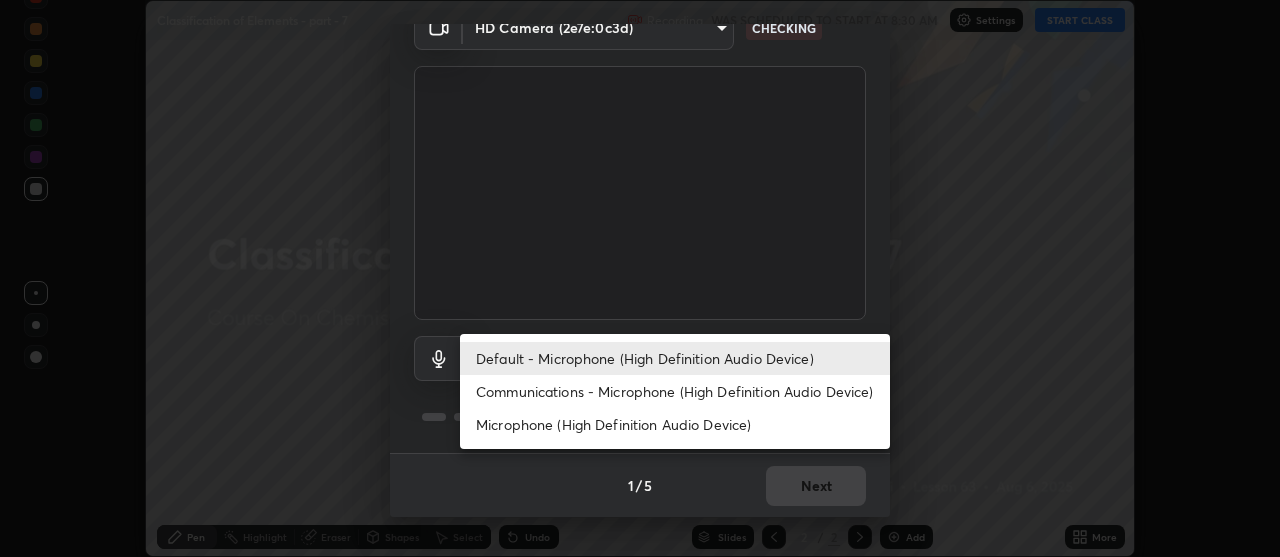 click on "Communications - Microphone (High Definition Audio Device)" at bounding box center [675, 391] 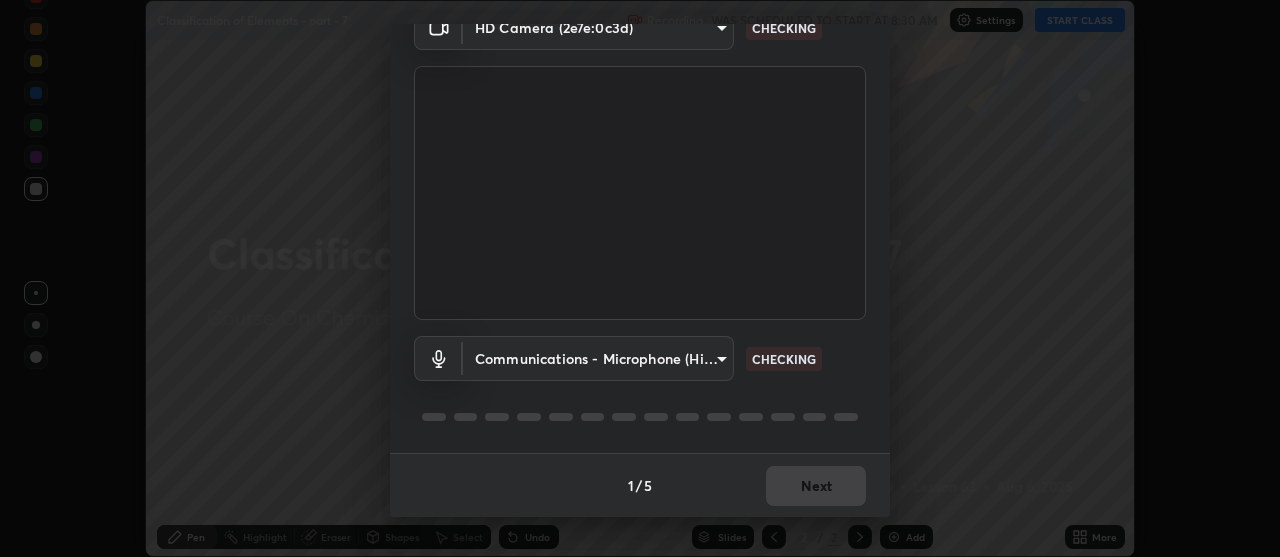 click on "Erase all Classification of Elements - part - 7 Recording WAS SCHEDULED TO START AT  8:30 AM Settings START CLASS Setting up your live class Classification of Elements - part - 7 • L63 of Course On Chemistry for JEE Growth 1 2027 [FIRST] [LAST] Pen Highlight Eraser Shapes Select Undo Slides 2 / 2 Add More No doubts shared Encourage your learners to ask a doubt for better clarity Report an issue Reason for reporting Buffering Chat not working Audio - Video sync issue Educator video quality low ​ Attach an image Report Media settings HD Camera (2e7e:0c3d) 4eebad9fb2b760257747d3faba0537f77ebfd590b97cb0ff6e10e17389be776b CHECKING Communications - Microphone (High Definition Audio Device) communications CHECKING 1 / 5 Next Default - Microphone (High Definition Audio Device) Communications - Microphone (High Definition Audio Device) Microphone (High Definition Audio Device)" at bounding box center [640, 278] 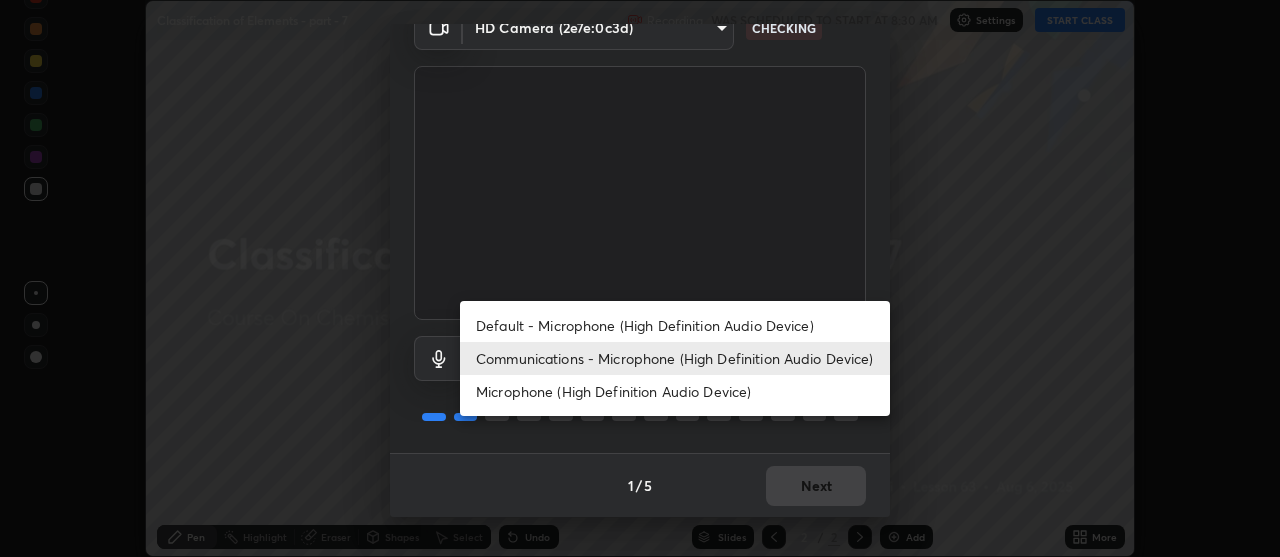 click on "Default - Microphone (High Definition Audio Device)" at bounding box center (675, 325) 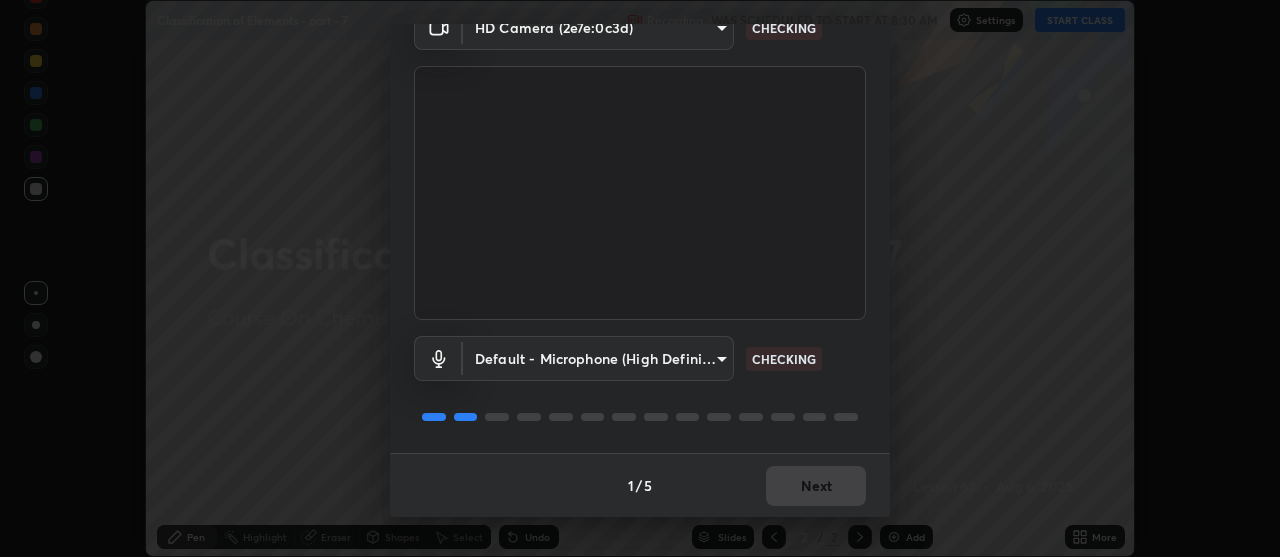 type on "default" 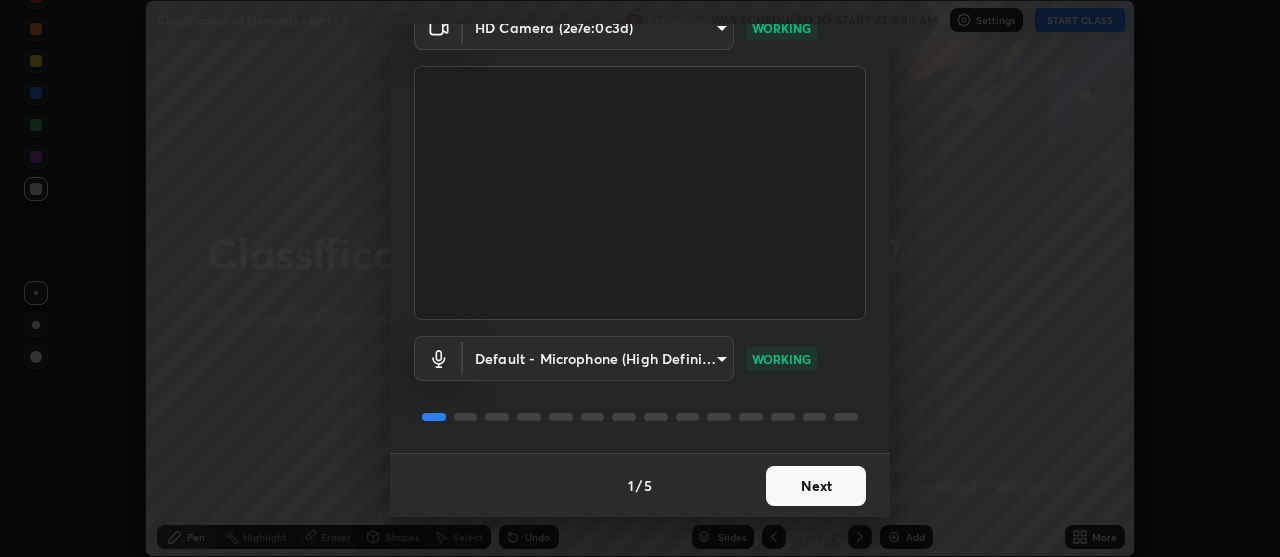click on "Next" at bounding box center [816, 486] 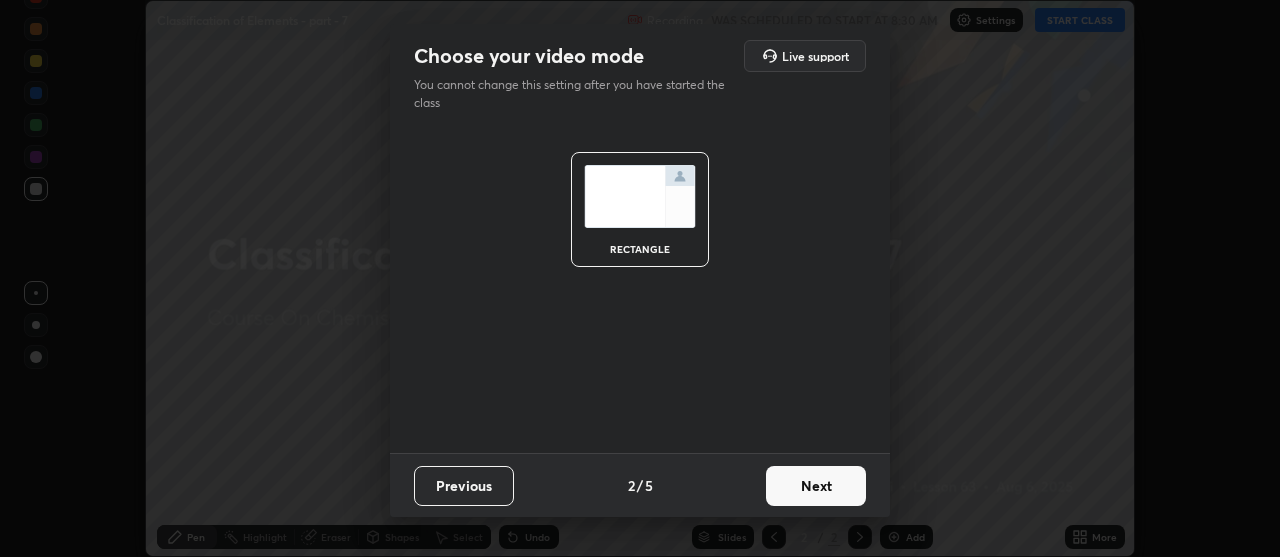 scroll, scrollTop: 0, scrollLeft: 0, axis: both 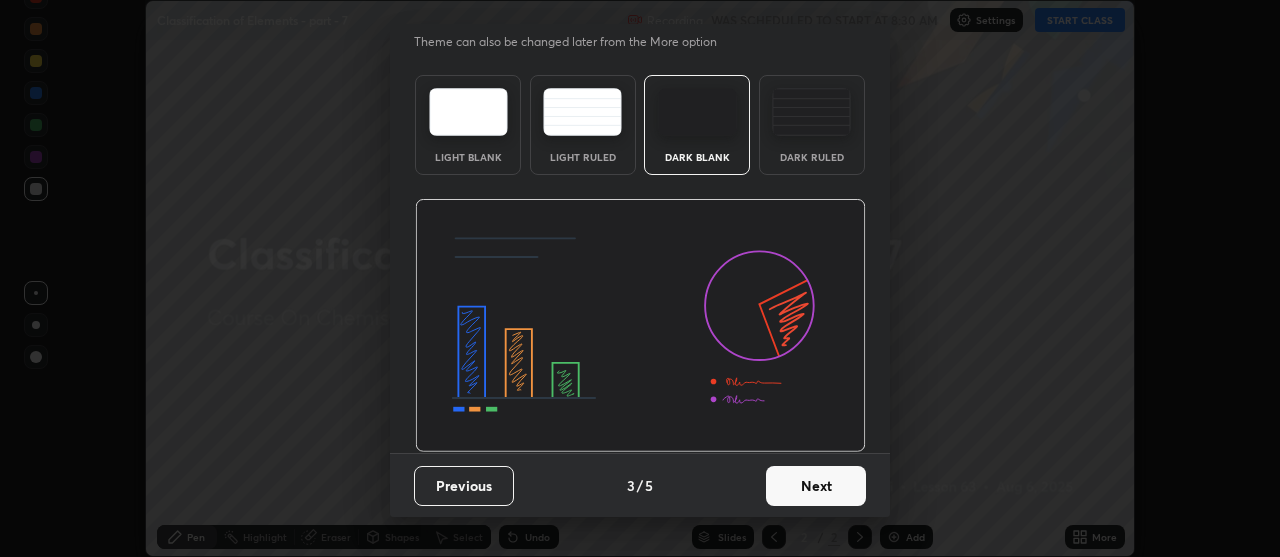 click on "Next" at bounding box center (816, 486) 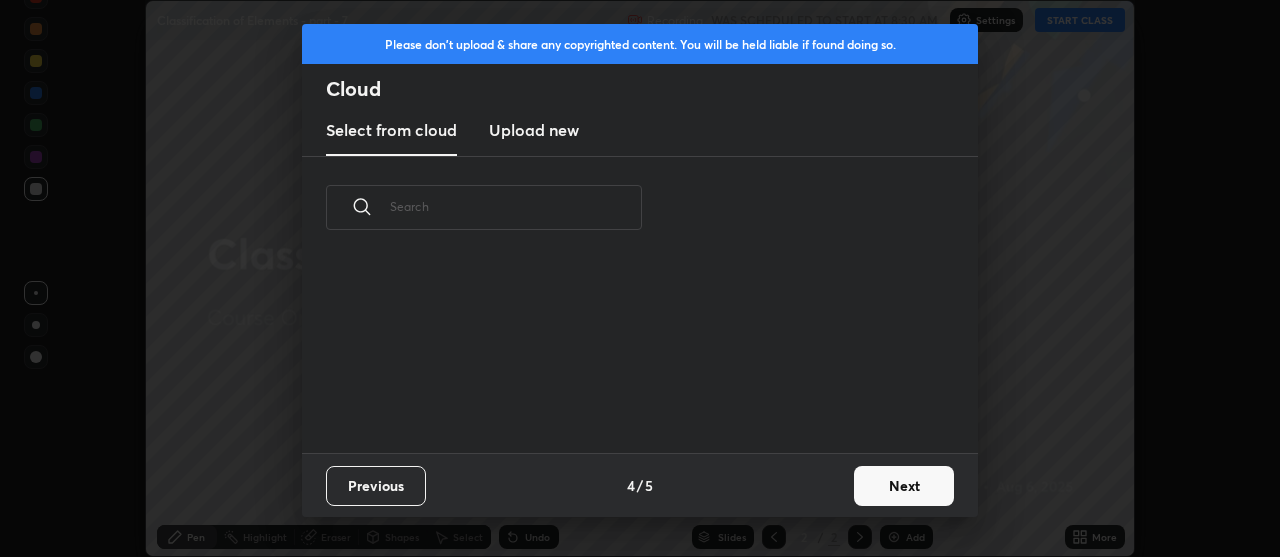 click on "Next" at bounding box center [904, 486] 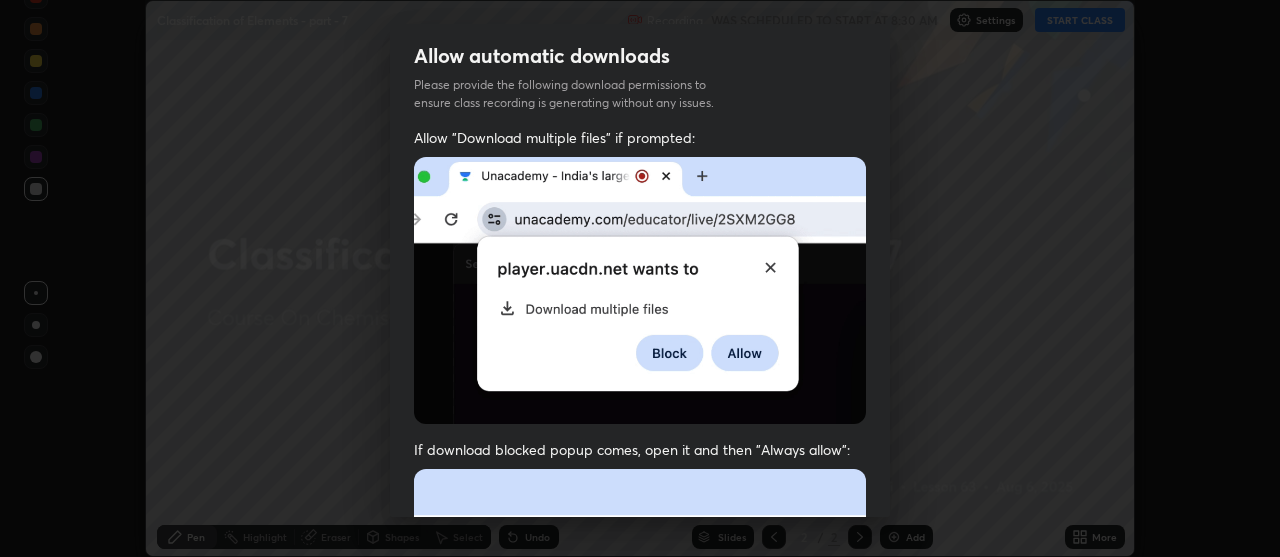 click on "Allow automatic downloads Please provide the following download permissions to ensure class recording is generating without any issues. Allow "Download multiple files" if prompted: If download blocked popup comes, open it and then "Always allow": I agree that if I don't provide required permissions, class recording will not be generated Previous 5 / 5 Done" at bounding box center [640, 278] 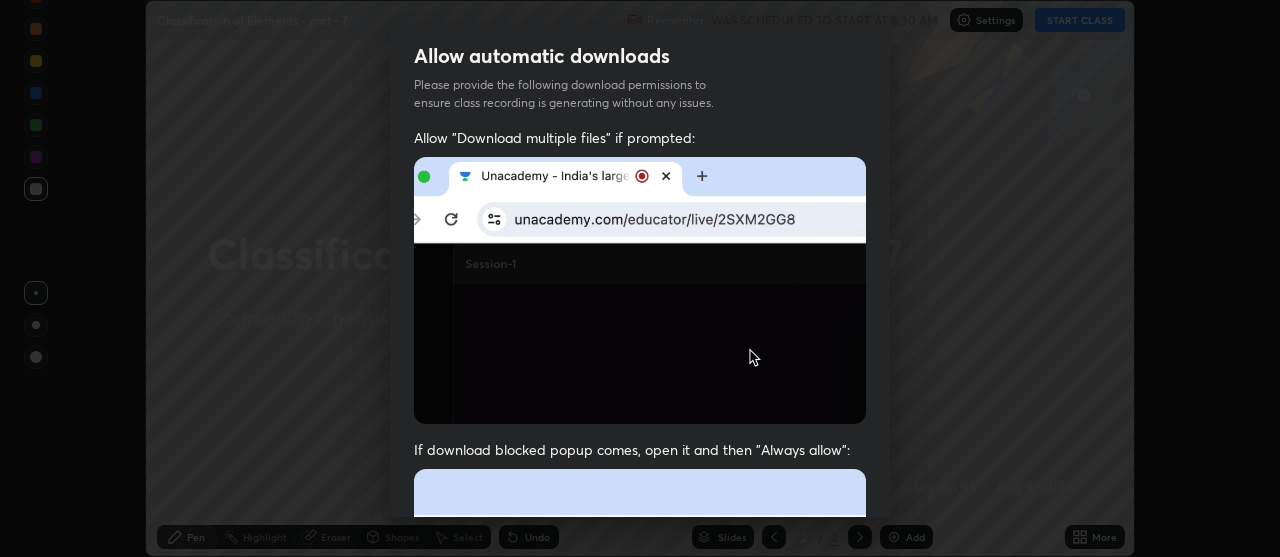 click on "Allow automatic downloads Please provide the following download permissions to ensure class recording is generating without any issues. Allow "Download multiple files" if prompted: If download blocked popup comes, open it and then "Always allow": I agree that if I don't provide required permissions, class recording will not be generated Previous 5 / 5 Done" at bounding box center [640, 278] 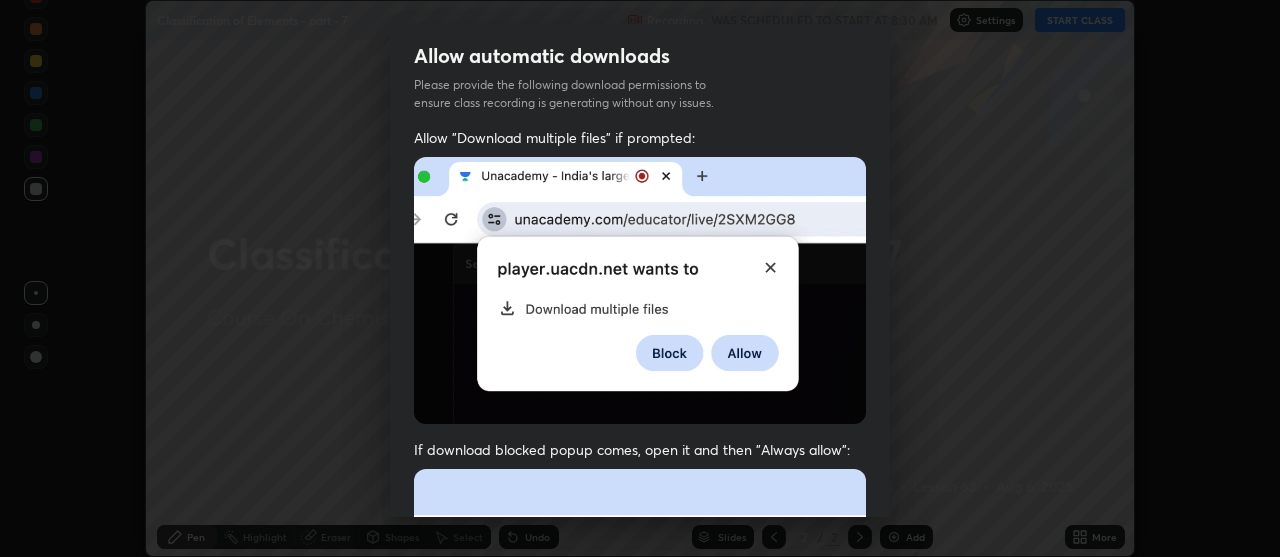click on "Allow automatic downloads Please provide the following download permissions to ensure class recording is generating without any issues. Allow "Download multiple files" if prompted: If download blocked popup comes, open it and then "Always allow": I agree that if I don't provide required permissions, class recording will not be generated Previous 5 / 5 Done" at bounding box center [640, 278] 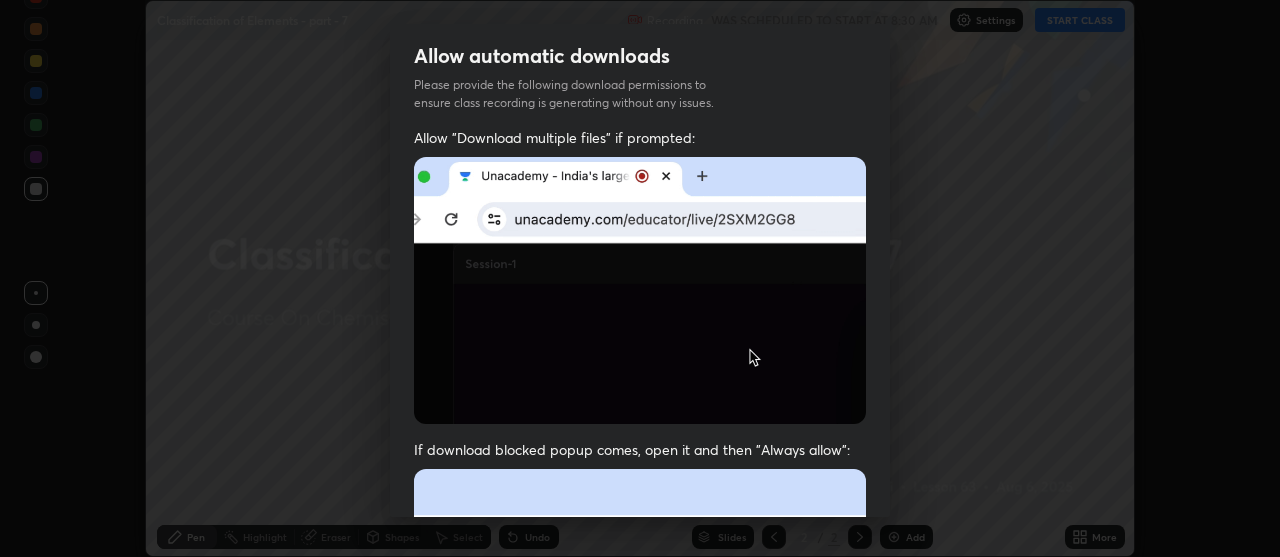 click on "Allow automatic downloads Please provide the following download permissions to ensure class recording is generating without any issues. Allow "Download multiple files" if prompted: If download blocked popup comes, open it and then "Always allow": I agree that if I don't provide required permissions, class recording will not be generated Previous 5 / 5 Done" at bounding box center (640, 278) 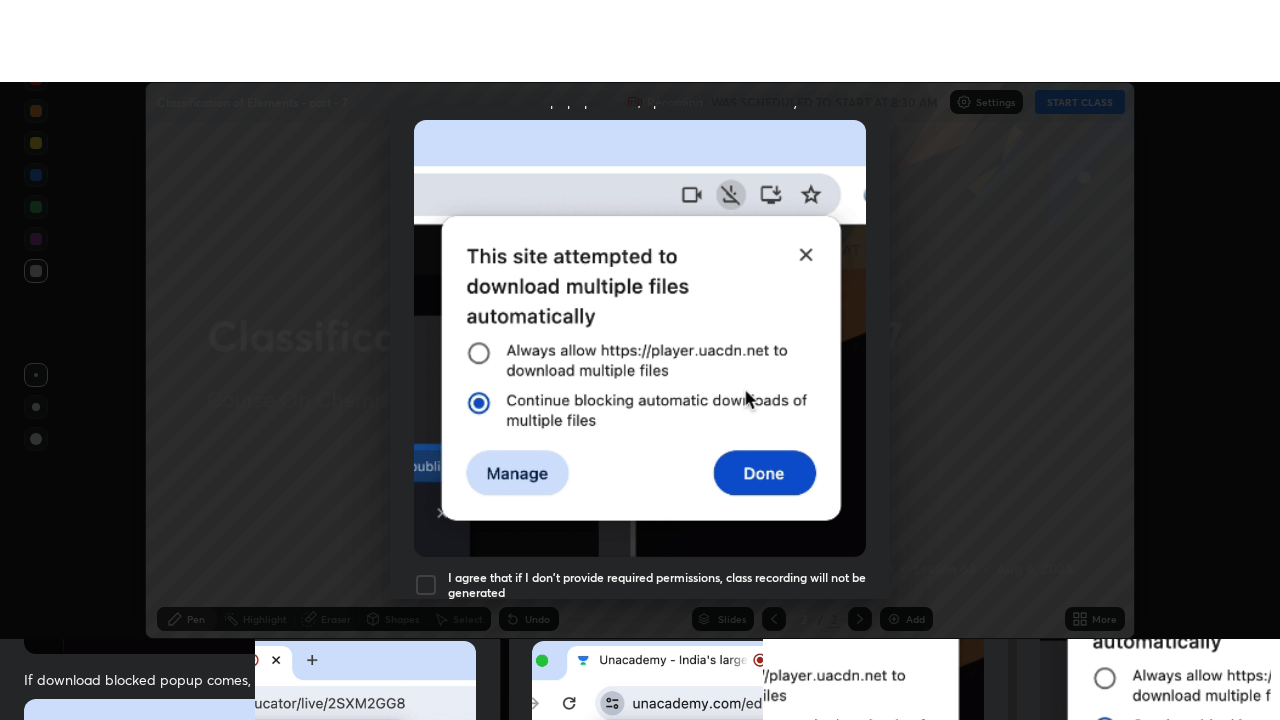 scroll, scrollTop: 507, scrollLeft: 0, axis: vertical 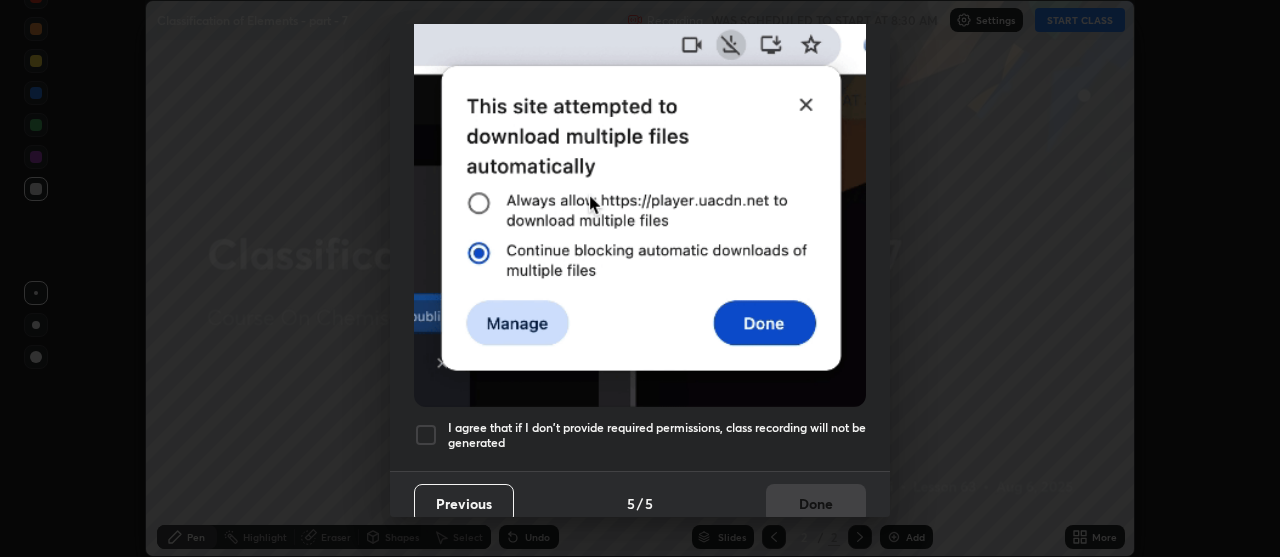 click on "Allow automatic downloads Please provide the following download permissions to ensure class recording is generating without any issues. Allow "Download multiple files" if prompted: If download blocked popup comes, open it and then "Always allow": I agree that if I don't provide required permissions, class recording will not be generated Previous 5 / 5 Done" at bounding box center [640, 278] 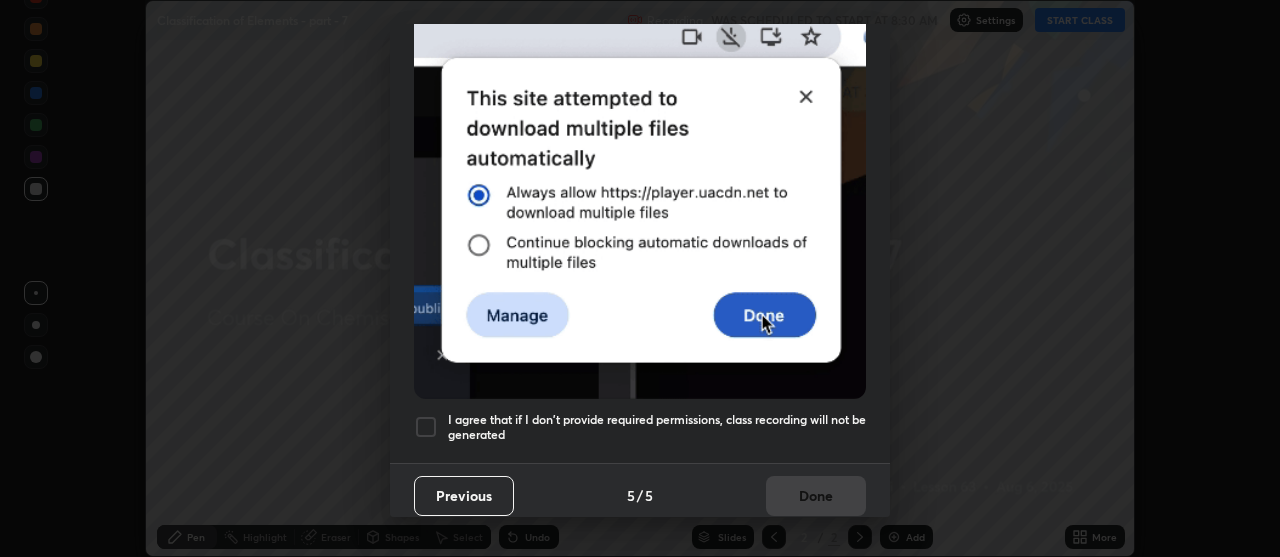 click at bounding box center [426, 427] 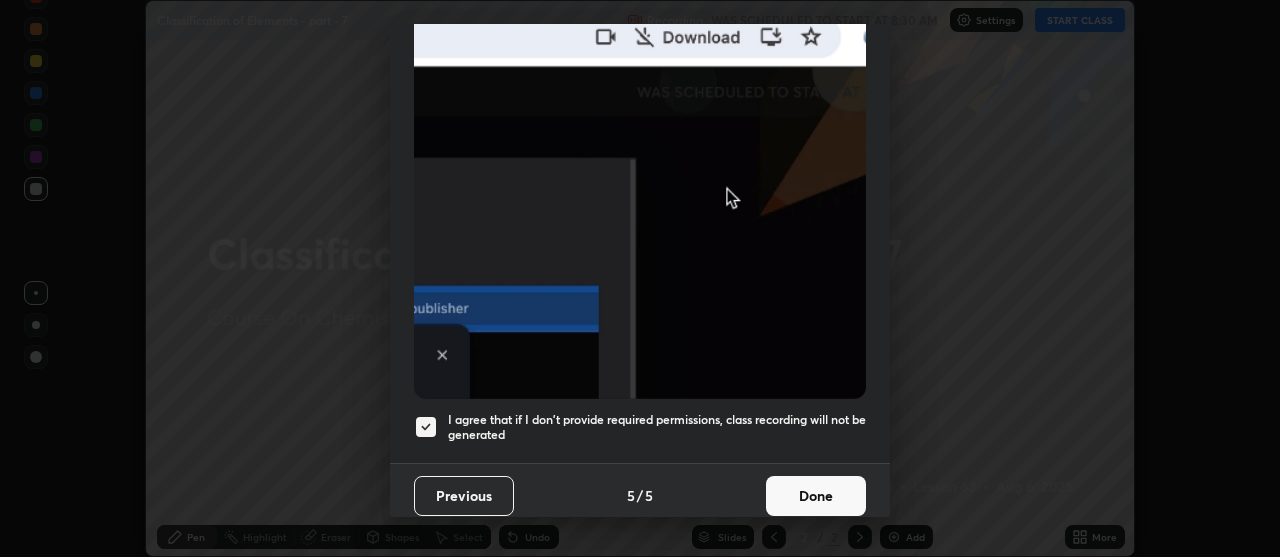 click on "Done" at bounding box center (816, 496) 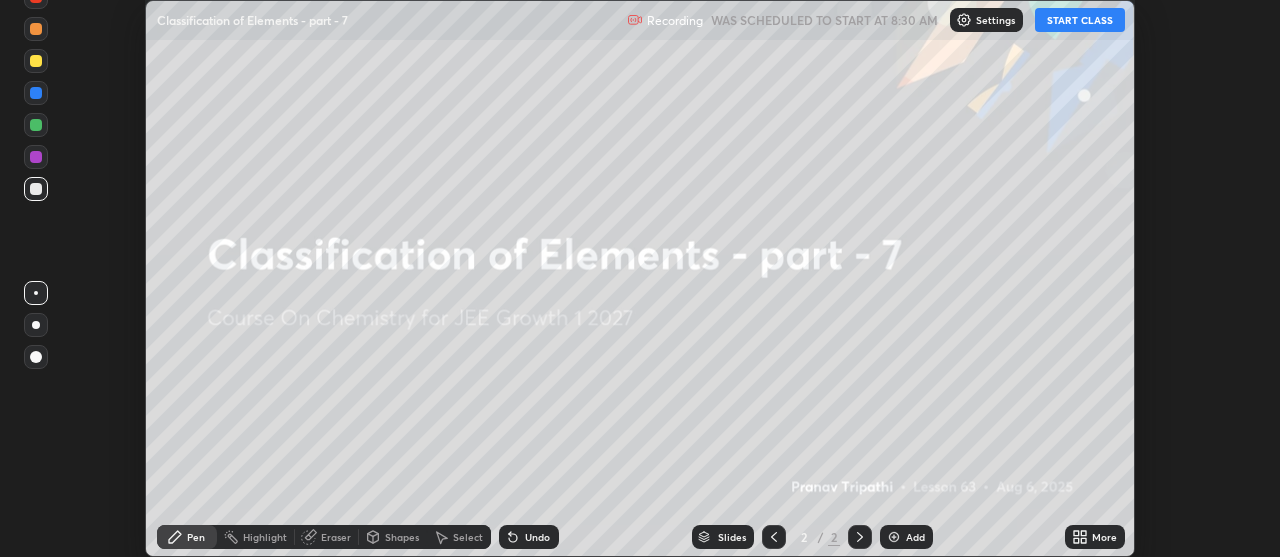 click 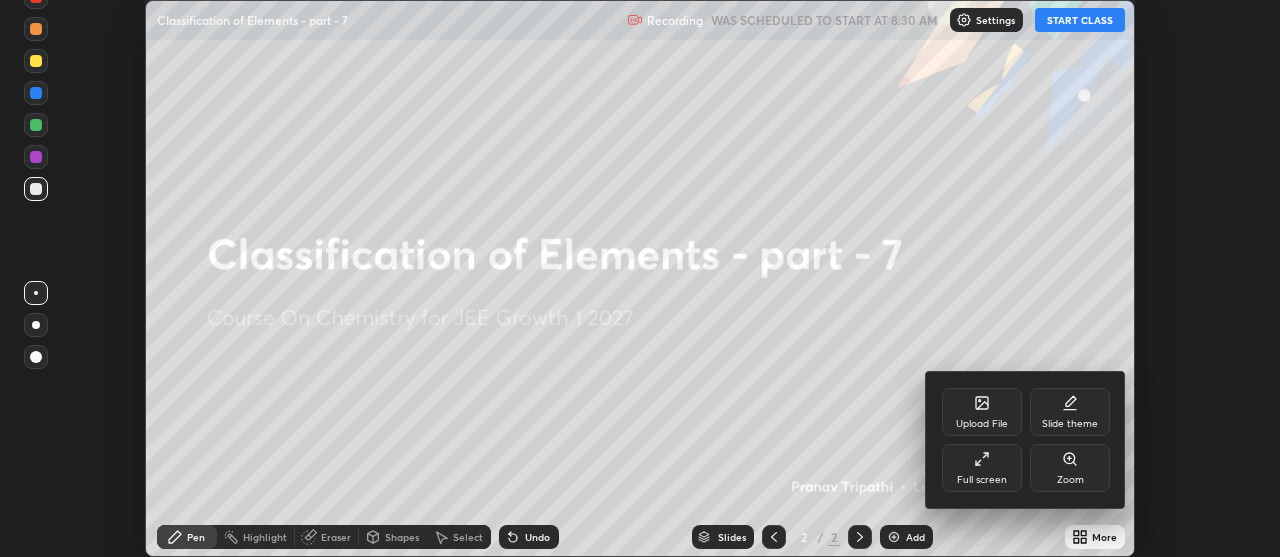 click on "Full screen" at bounding box center [982, 468] 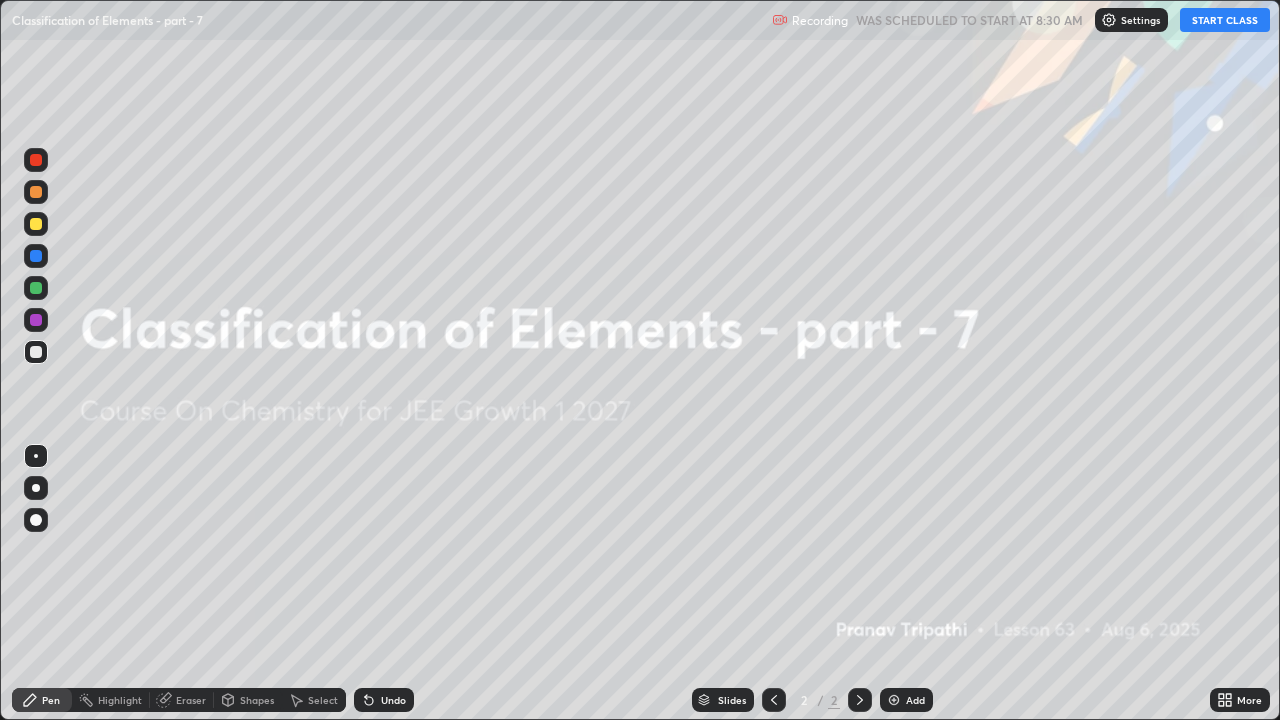 scroll, scrollTop: 99280, scrollLeft: 98720, axis: both 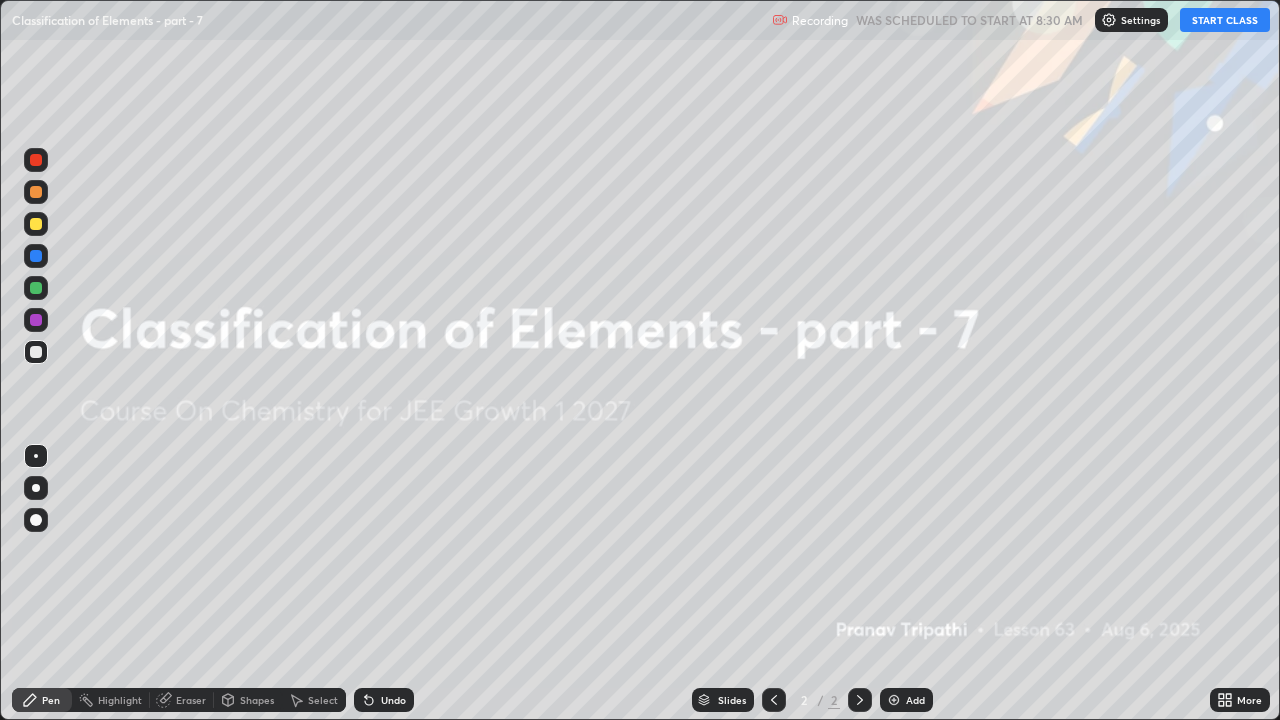 click on "START CLASS" at bounding box center [1225, 20] 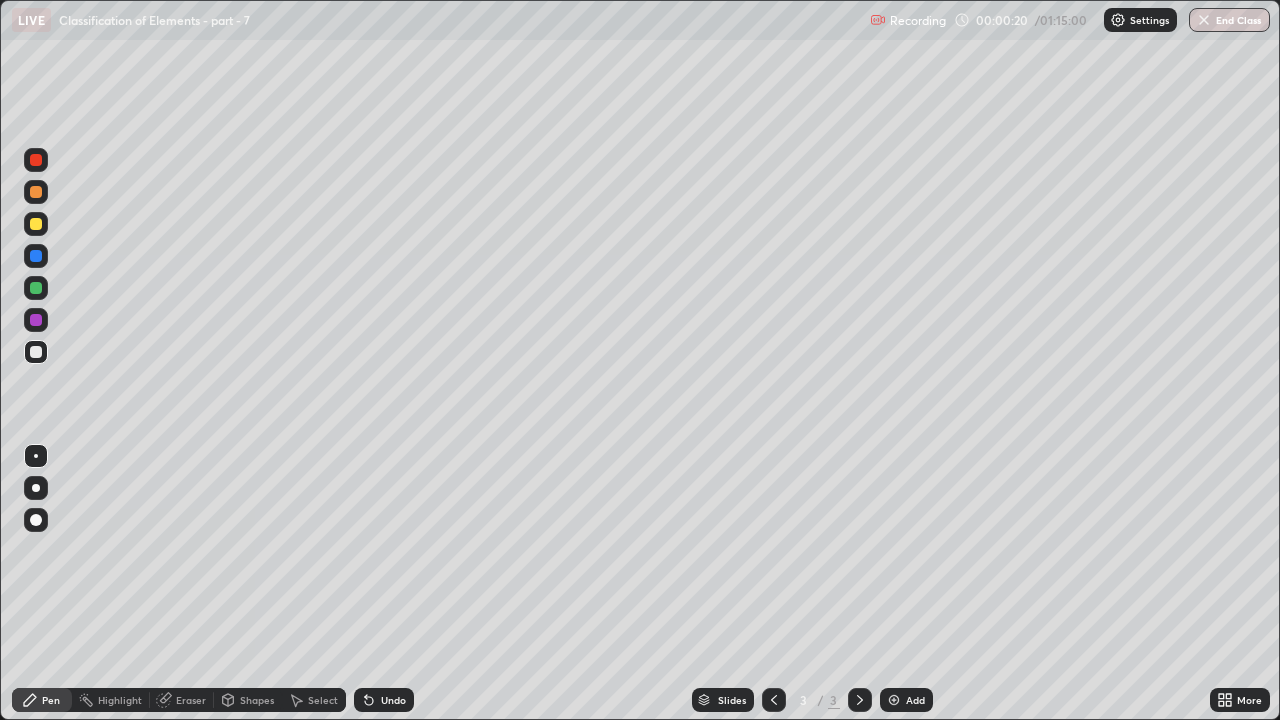 click on "Eraser" at bounding box center [191, 700] 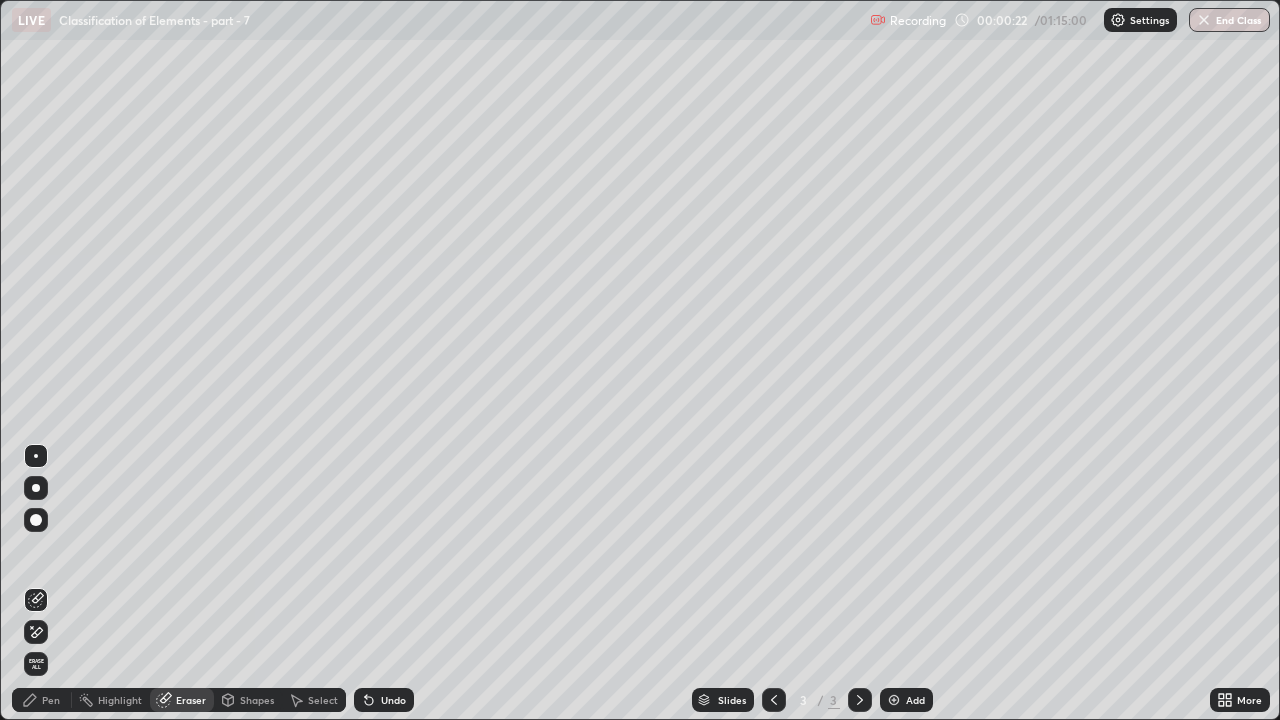 click on "Pen" at bounding box center (42, 700) 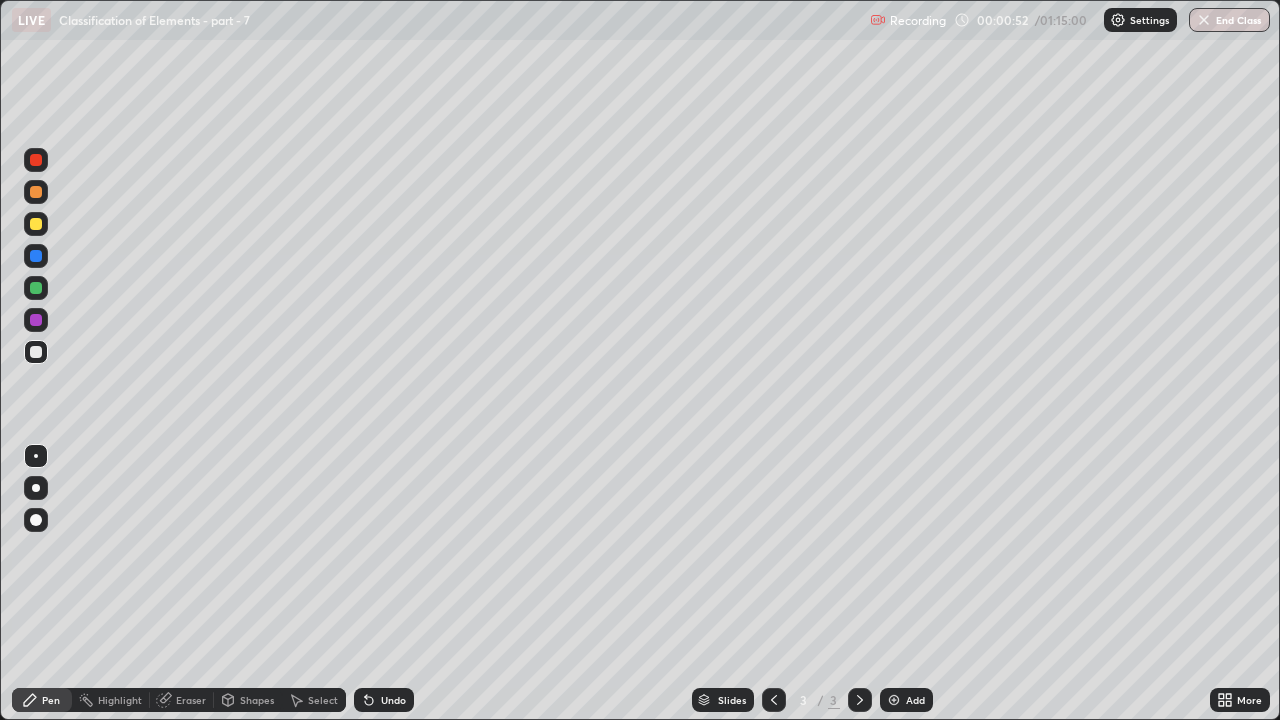 click at bounding box center (36, 224) 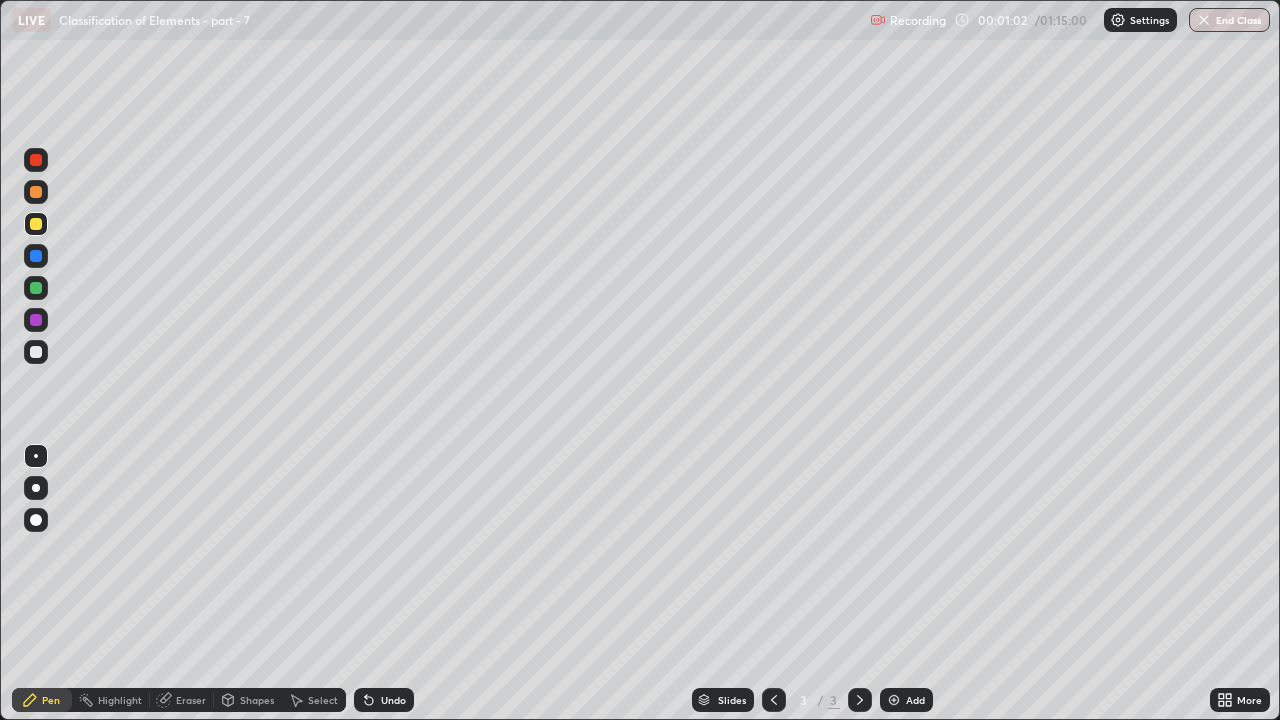 click on "Eraser" at bounding box center [191, 700] 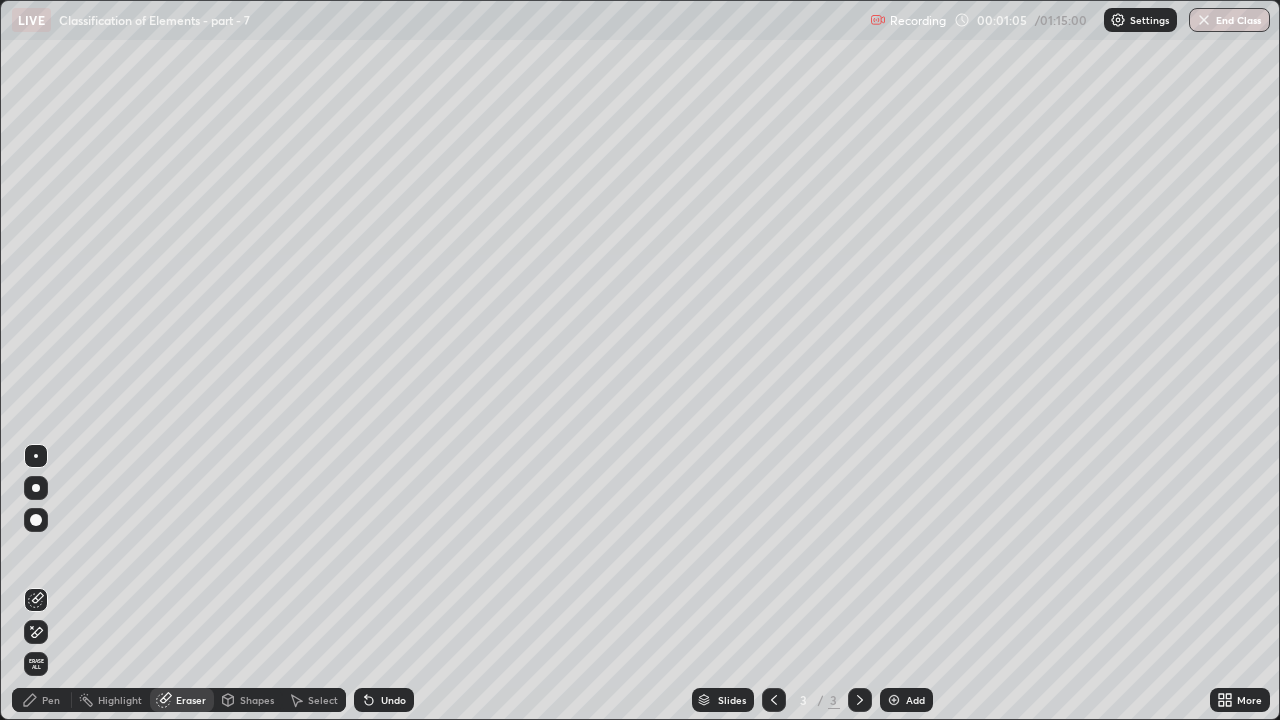 click on "Pen" at bounding box center (42, 700) 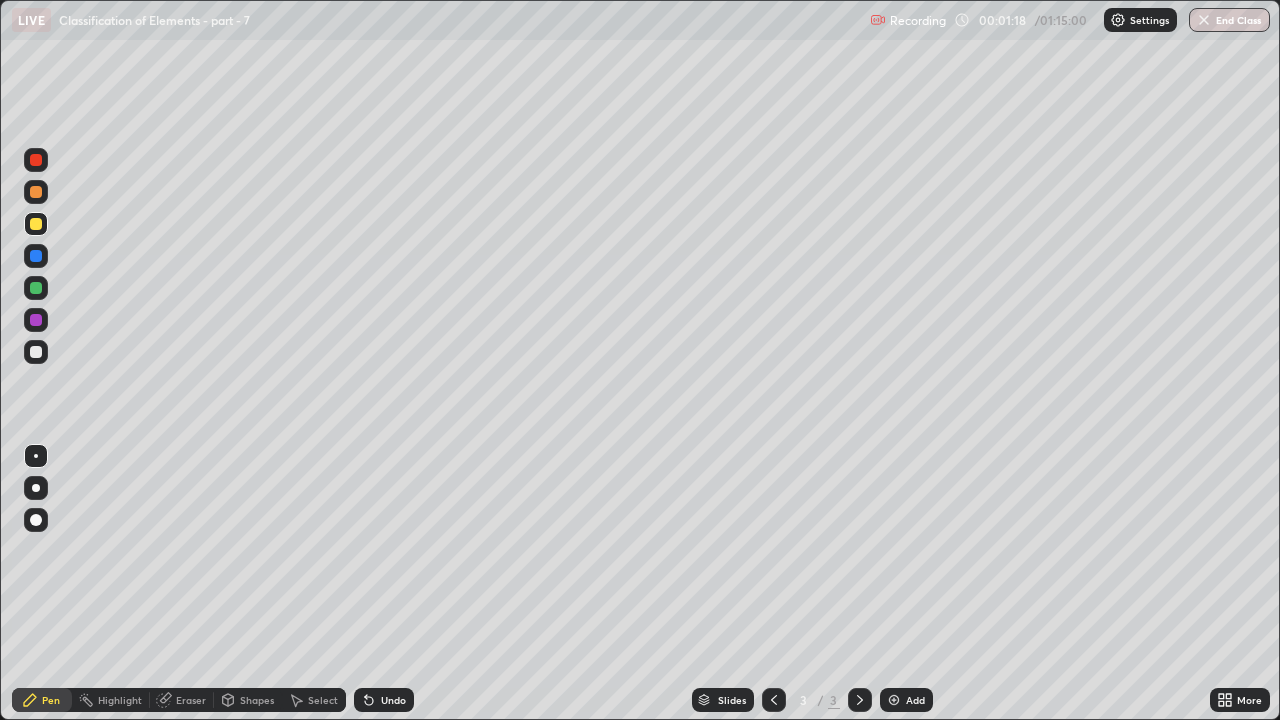 click on "Eraser" at bounding box center (191, 700) 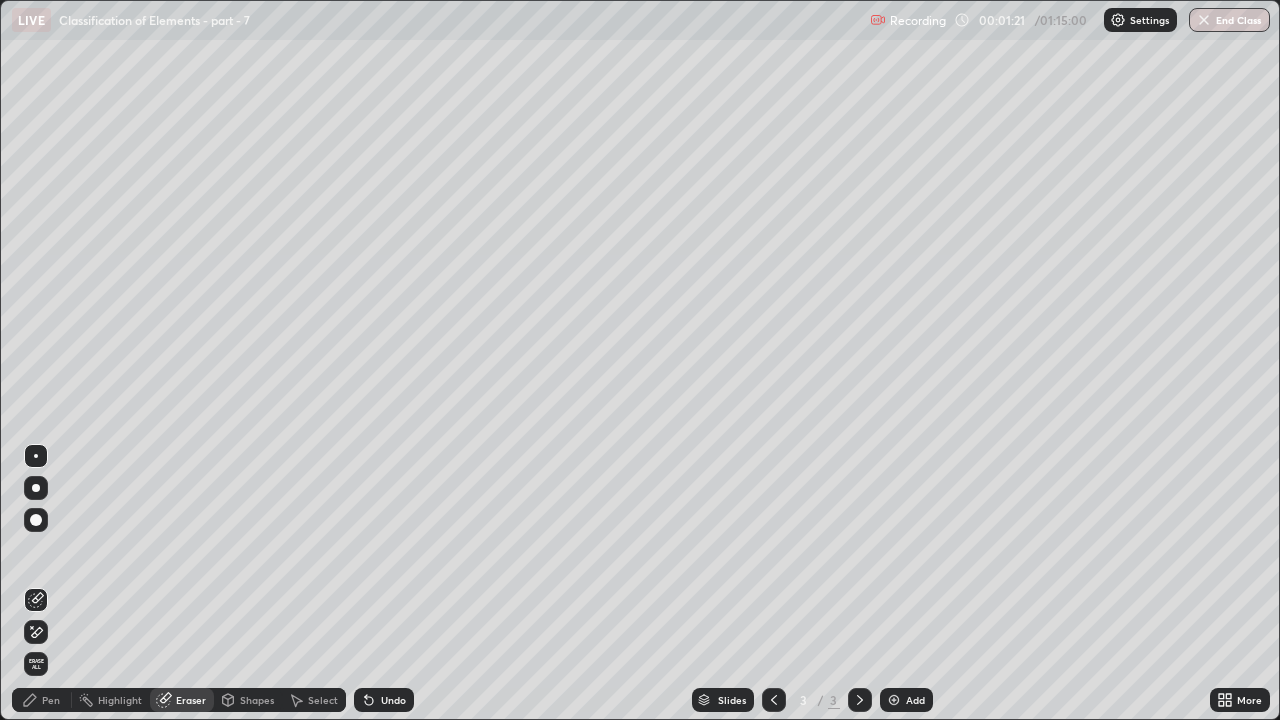 click on "Pen" at bounding box center (42, 700) 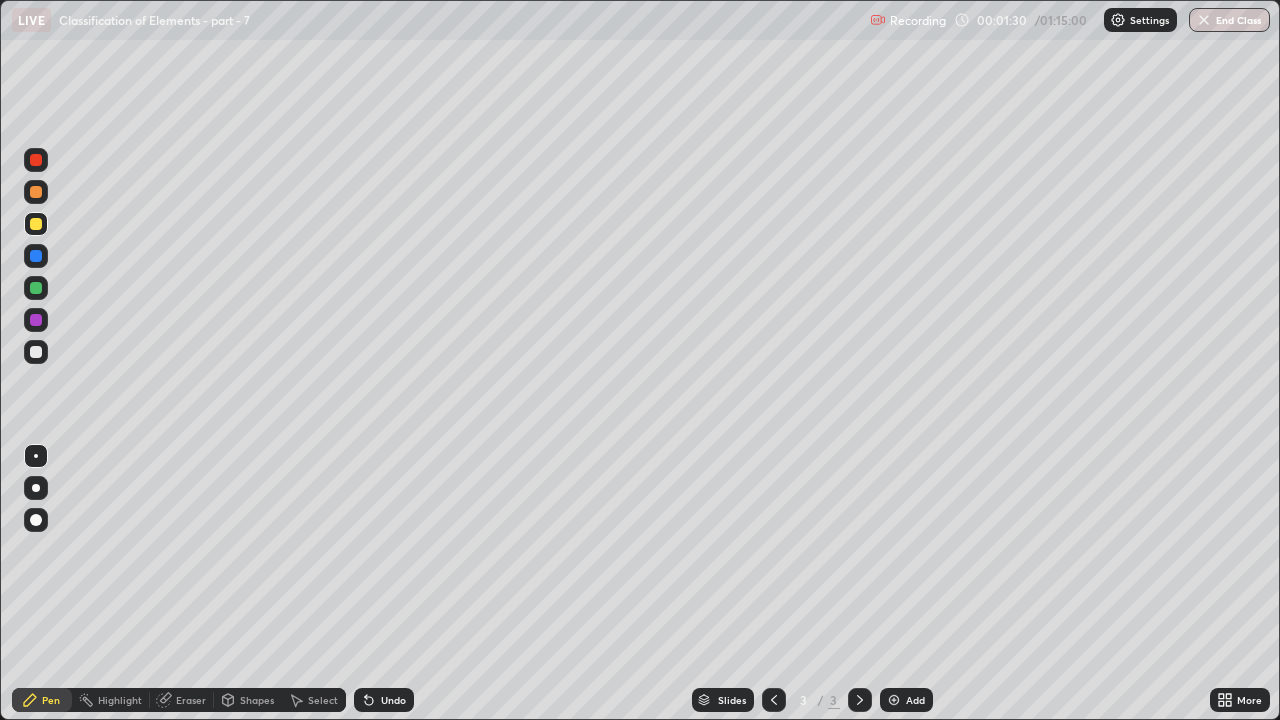 click at bounding box center [36, 352] 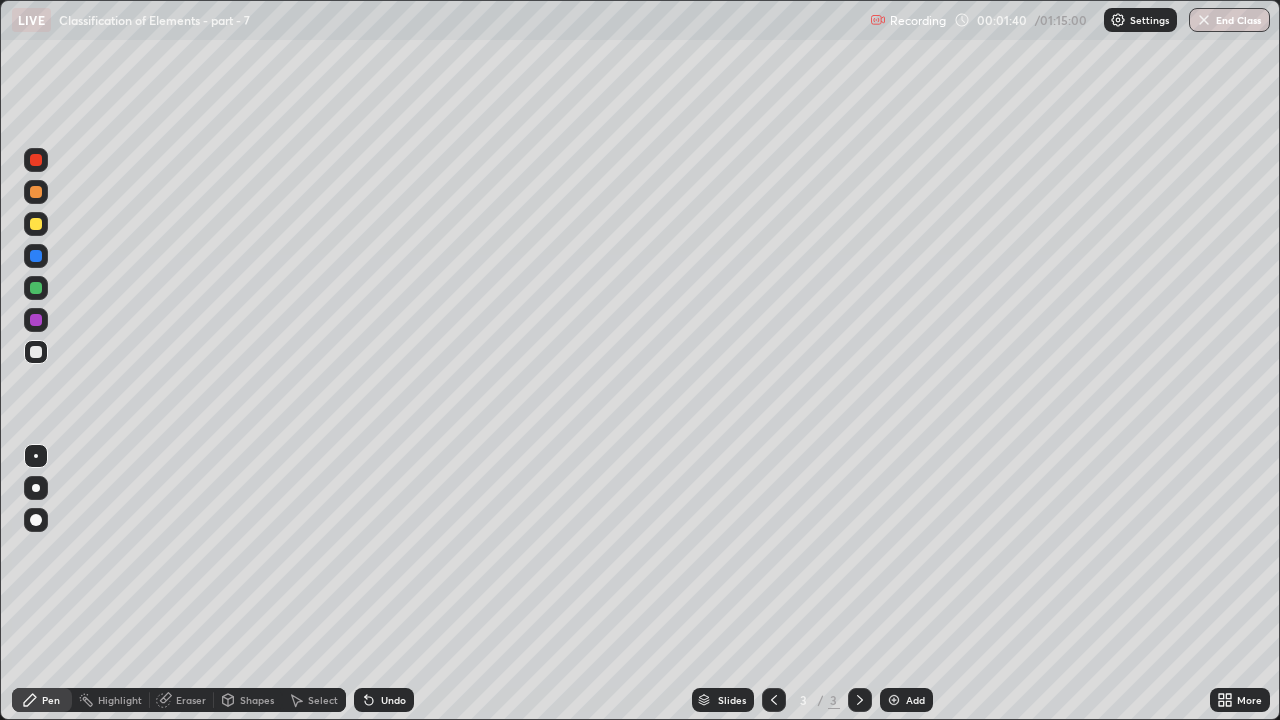click at bounding box center (36, 288) 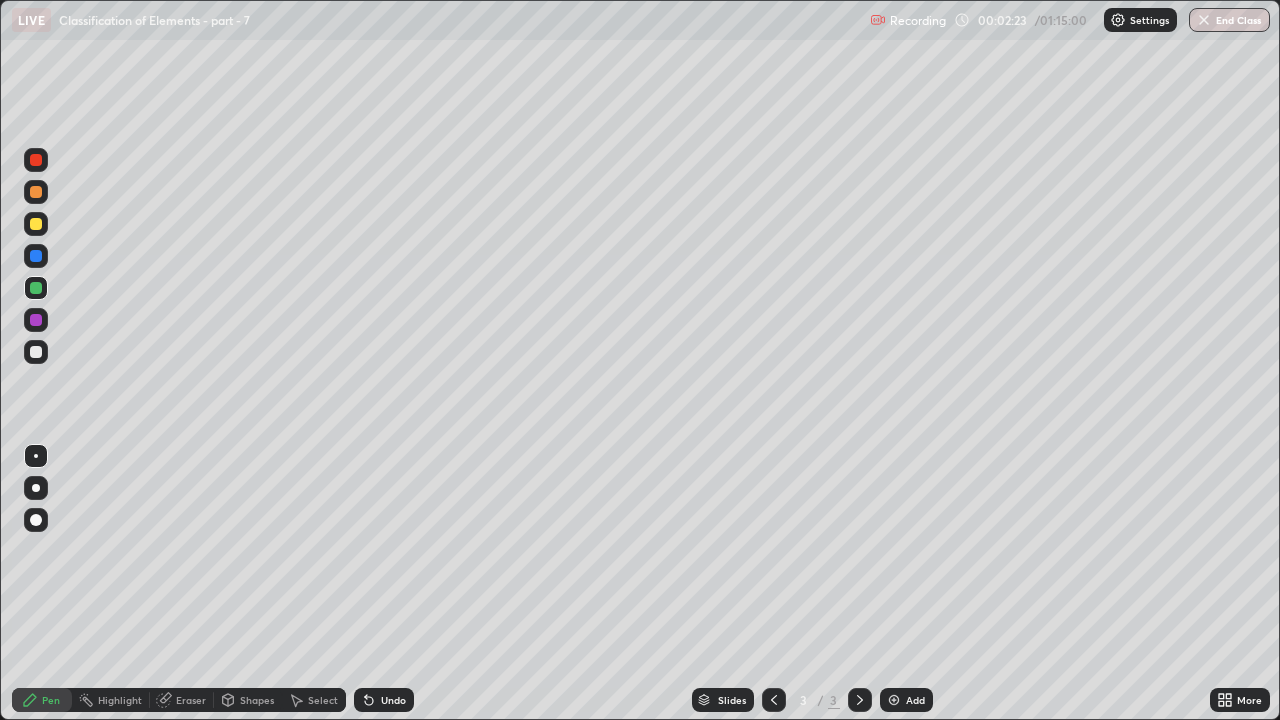 click at bounding box center (36, 256) 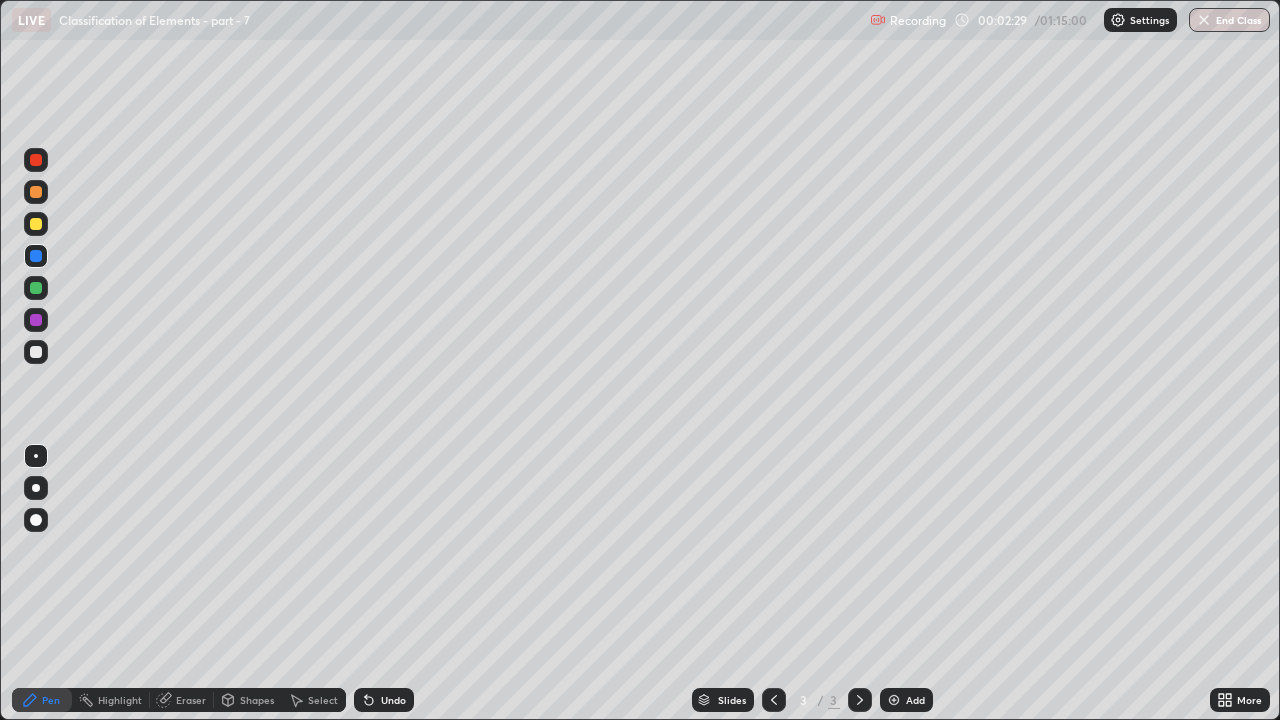 click at bounding box center [36, 352] 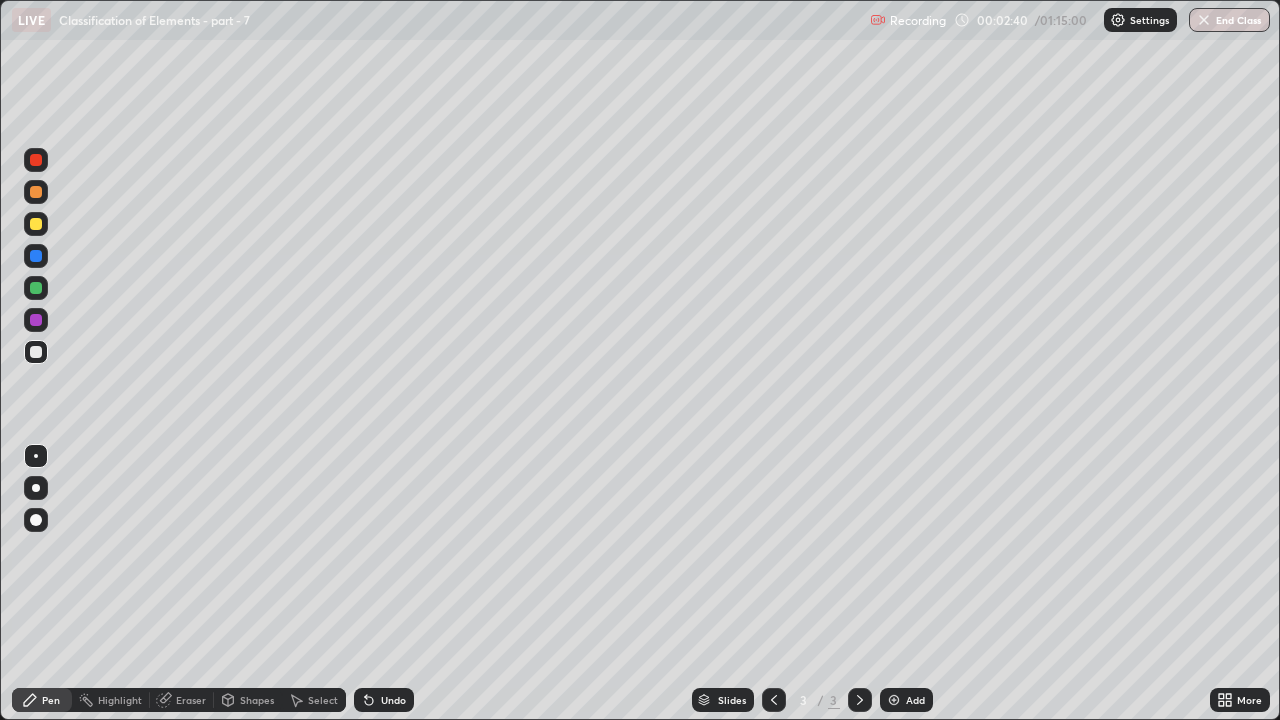 click at bounding box center (36, 256) 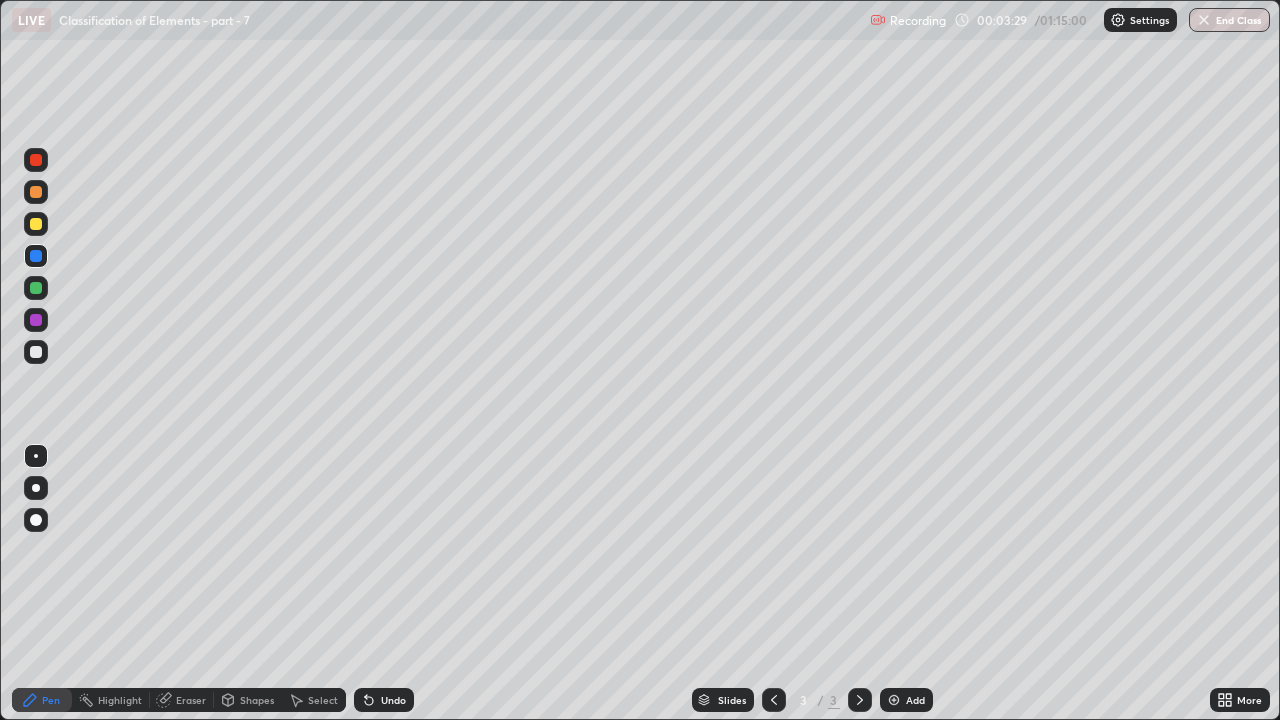 click at bounding box center (36, 224) 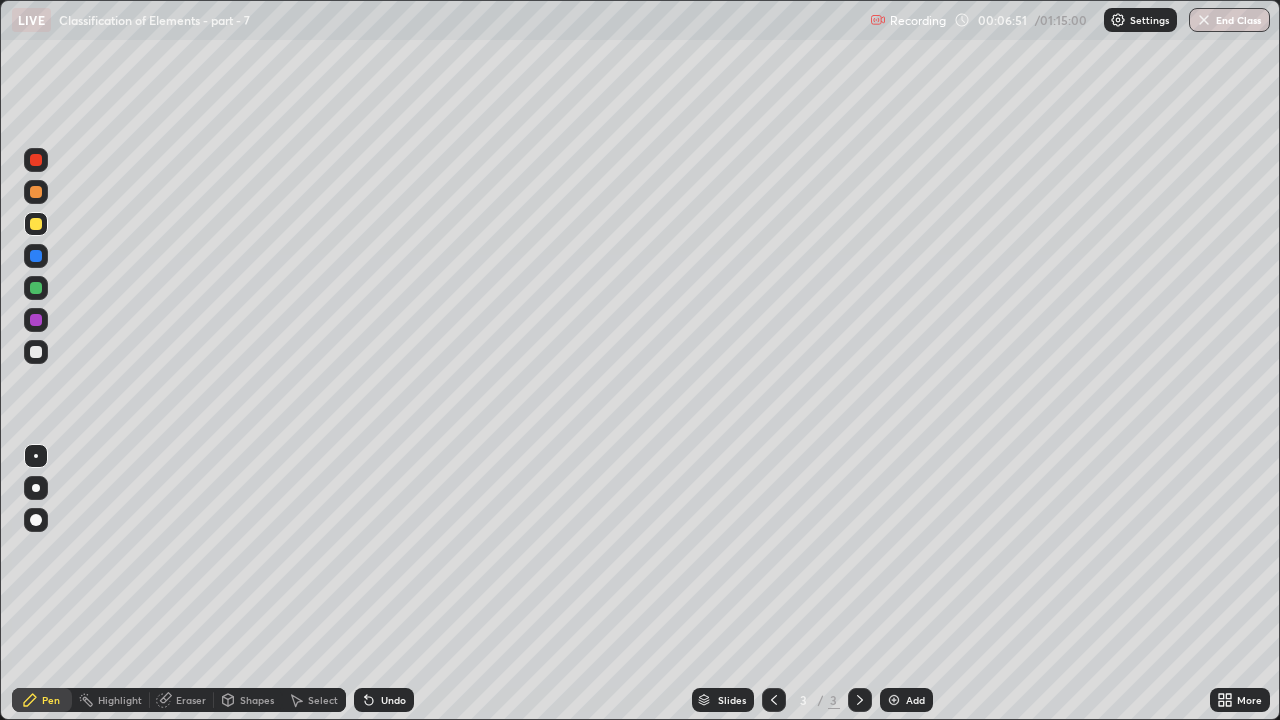 click at bounding box center [36, 352] 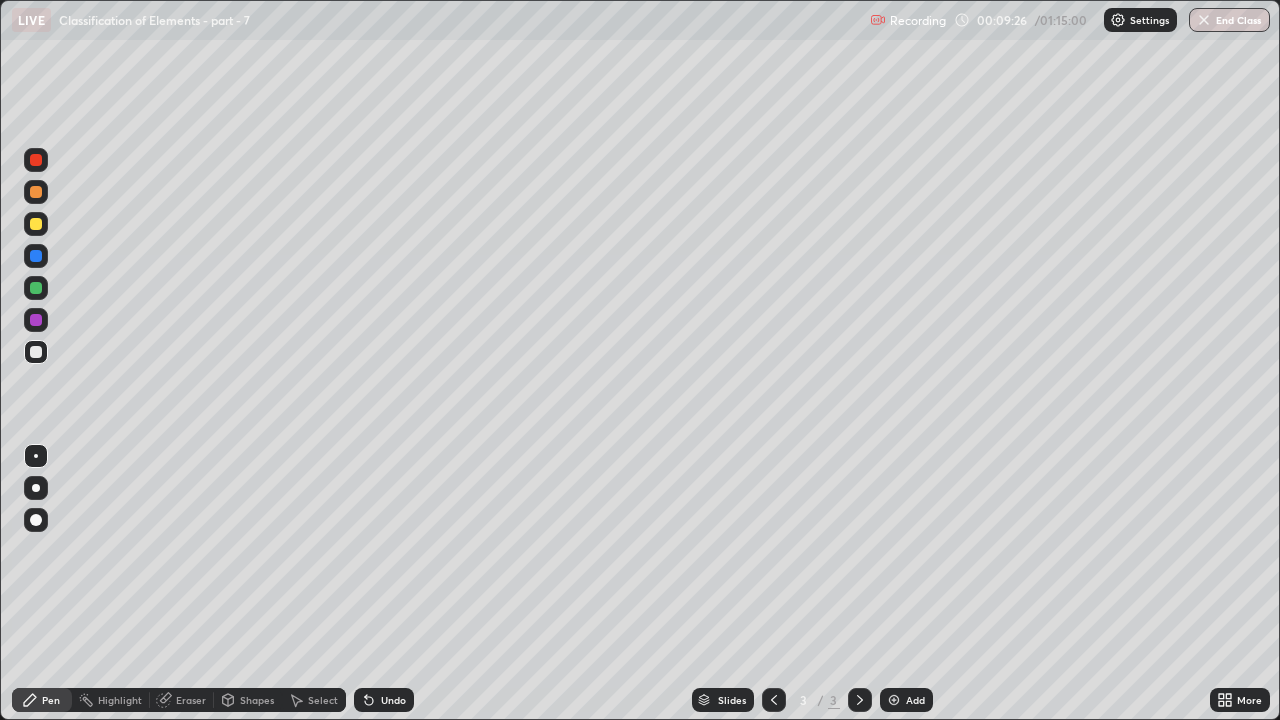 click at bounding box center (894, 700) 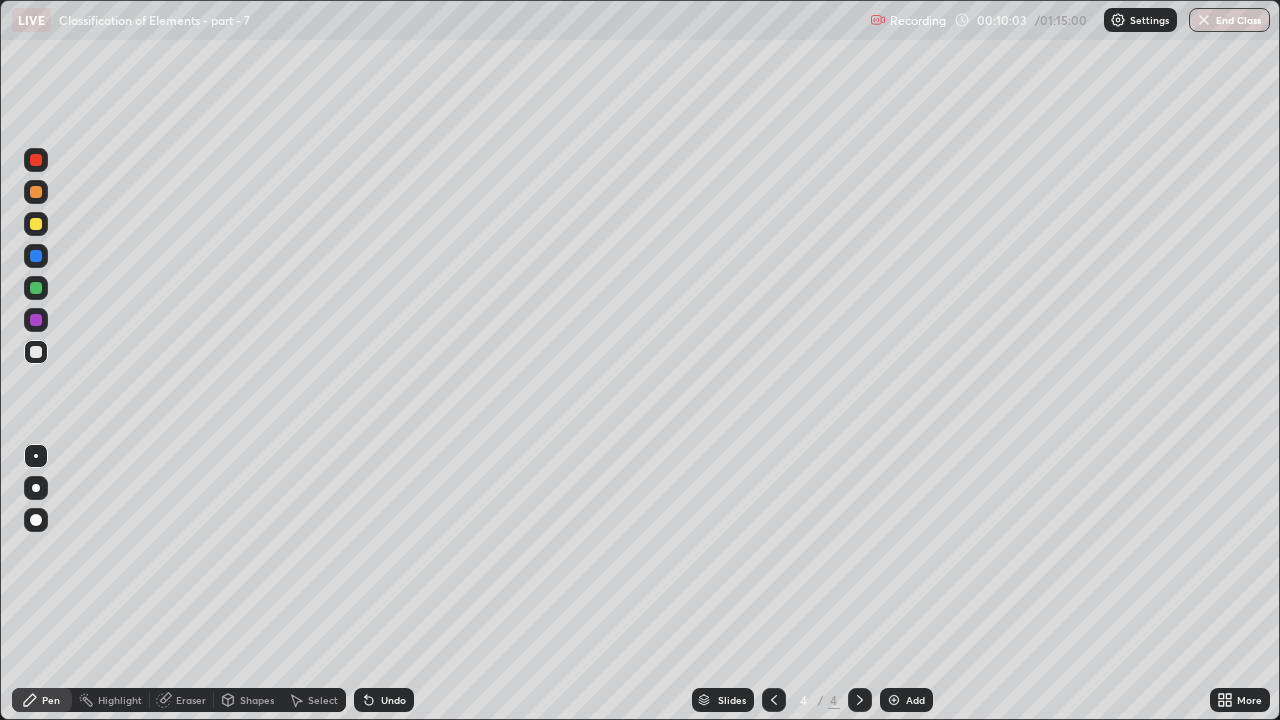 click at bounding box center (36, 224) 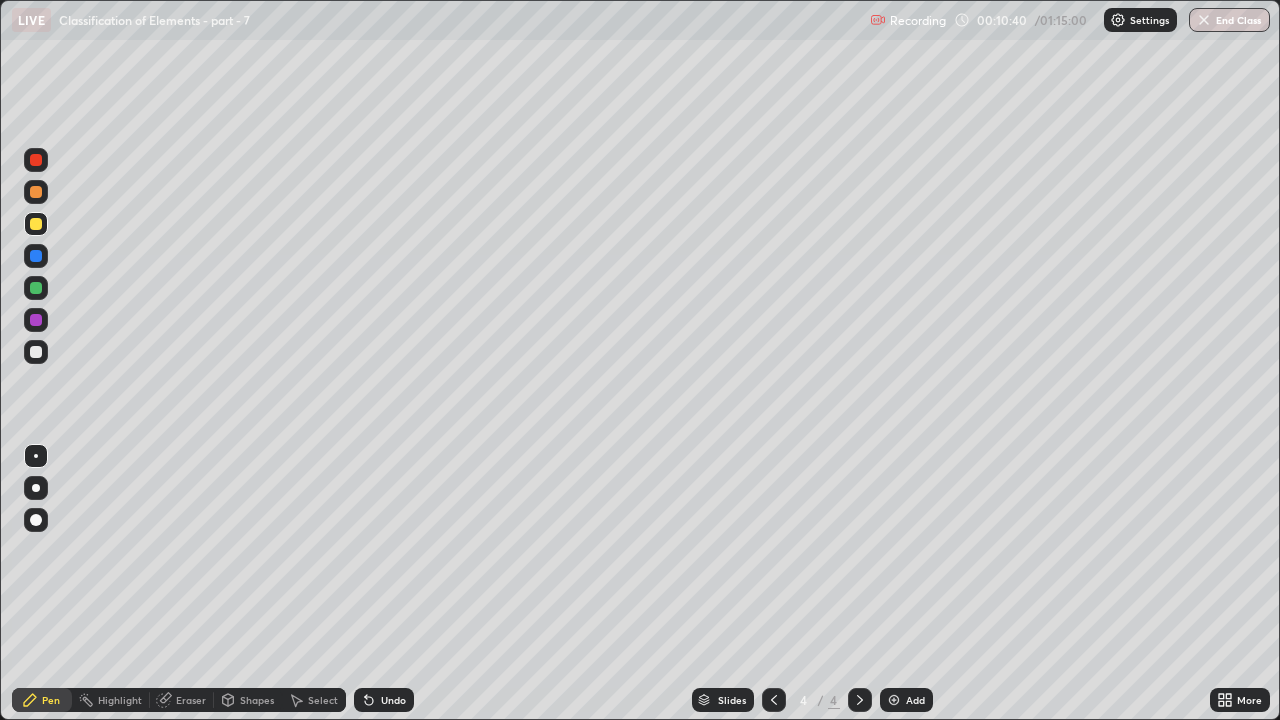 click at bounding box center [36, 352] 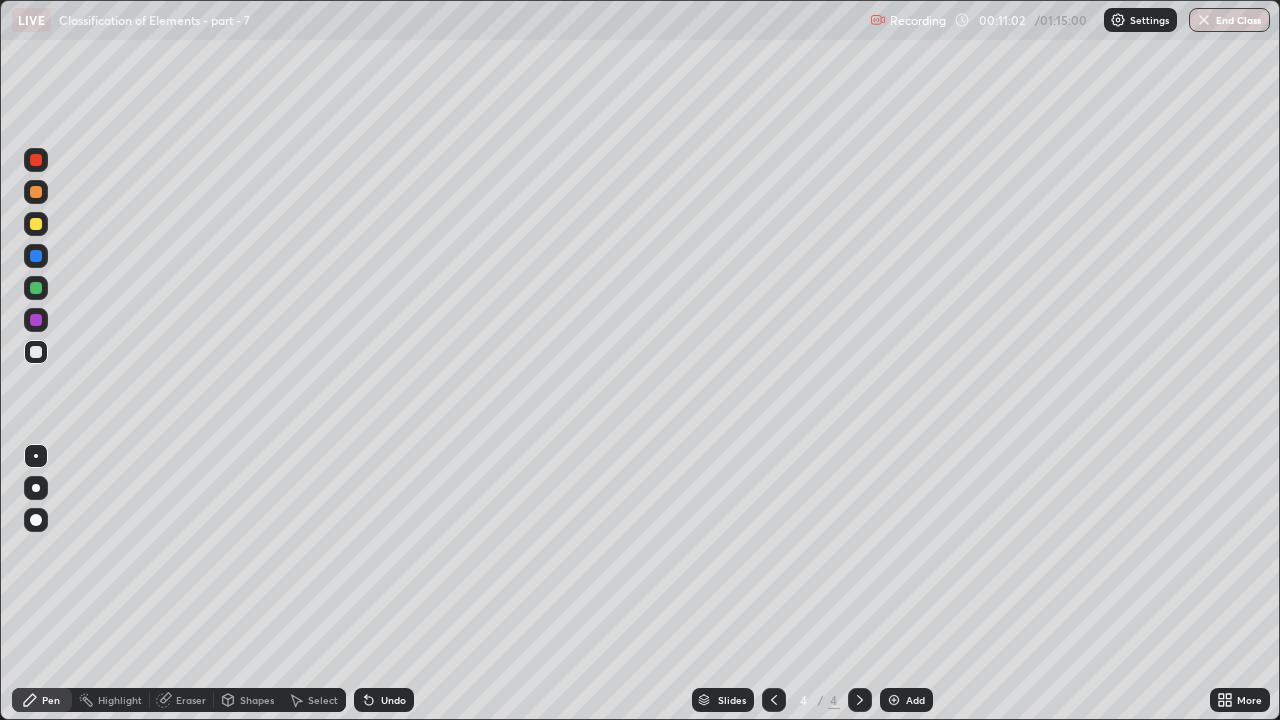 click at bounding box center [36, 224] 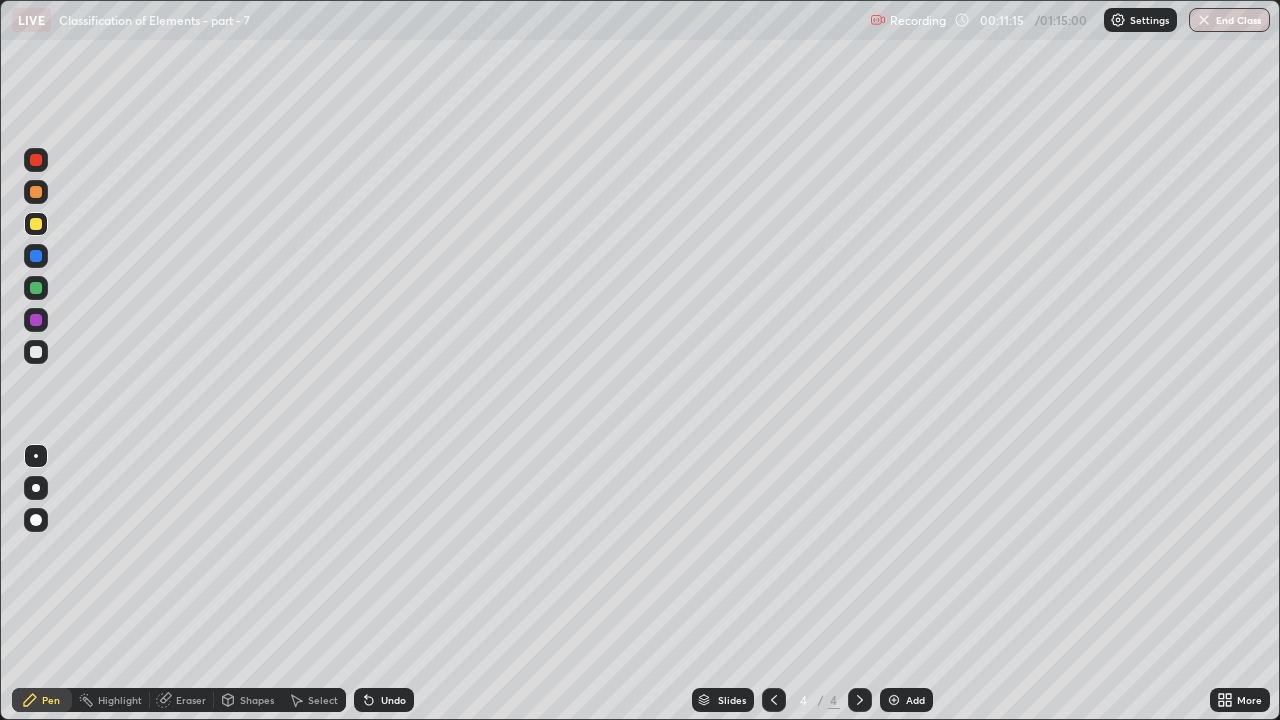 click at bounding box center [36, 192] 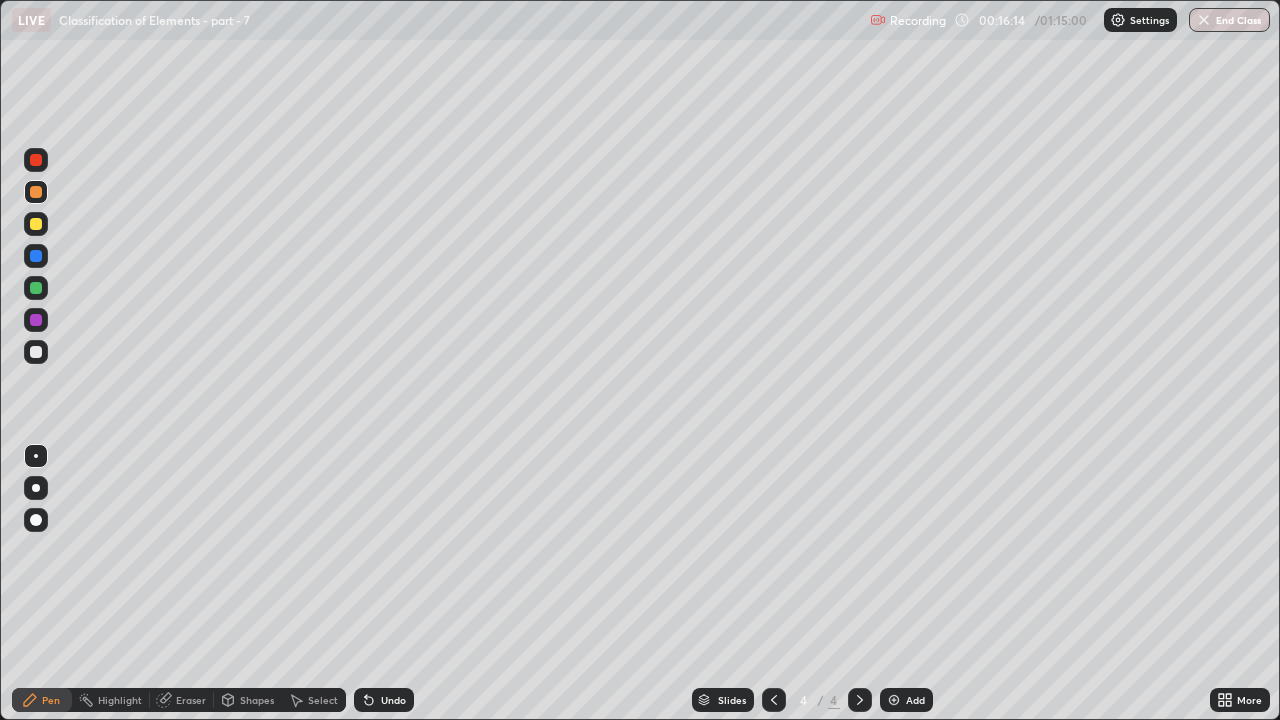click at bounding box center [36, 288] 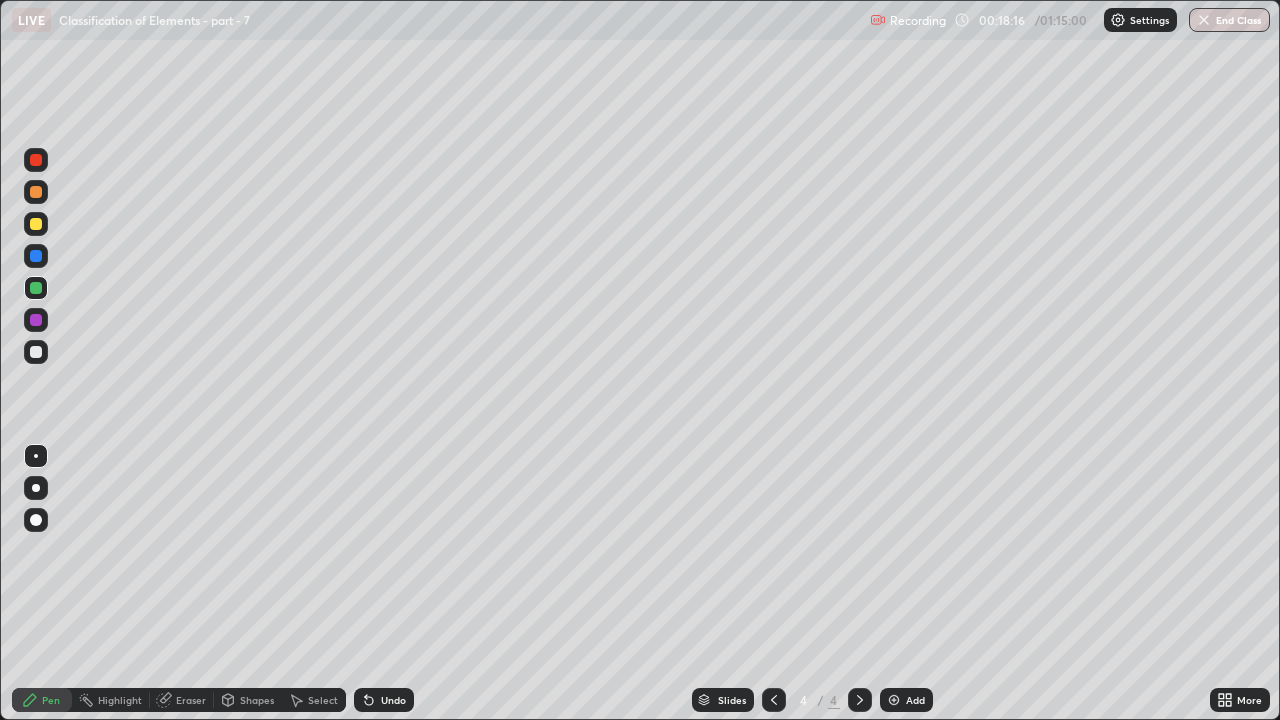click at bounding box center [36, 352] 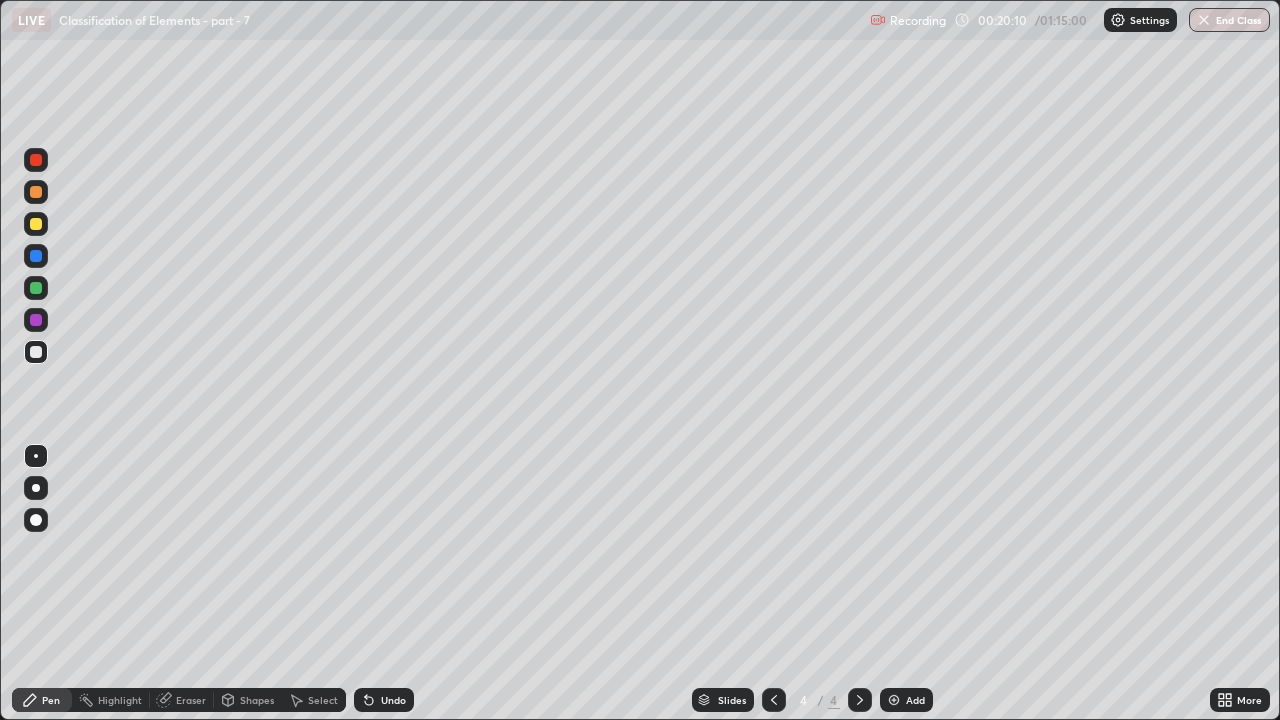 click at bounding box center [36, 288] 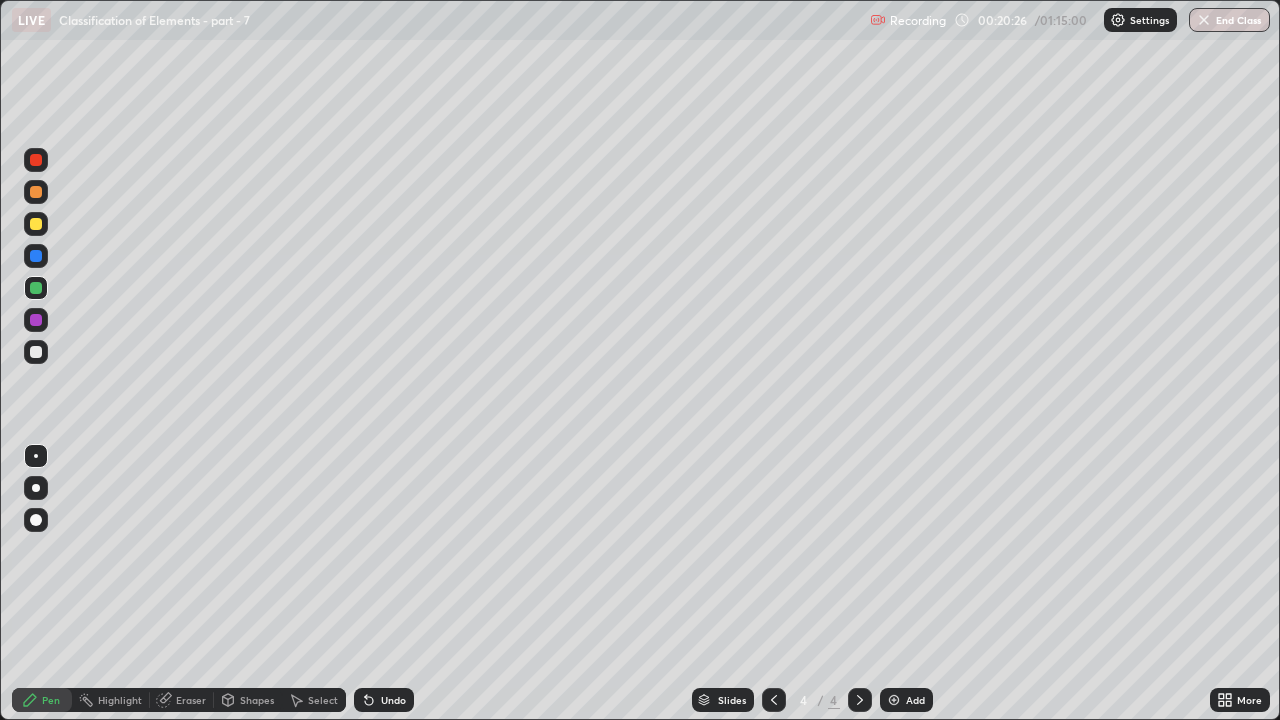 click at bounding box center [36, 352] 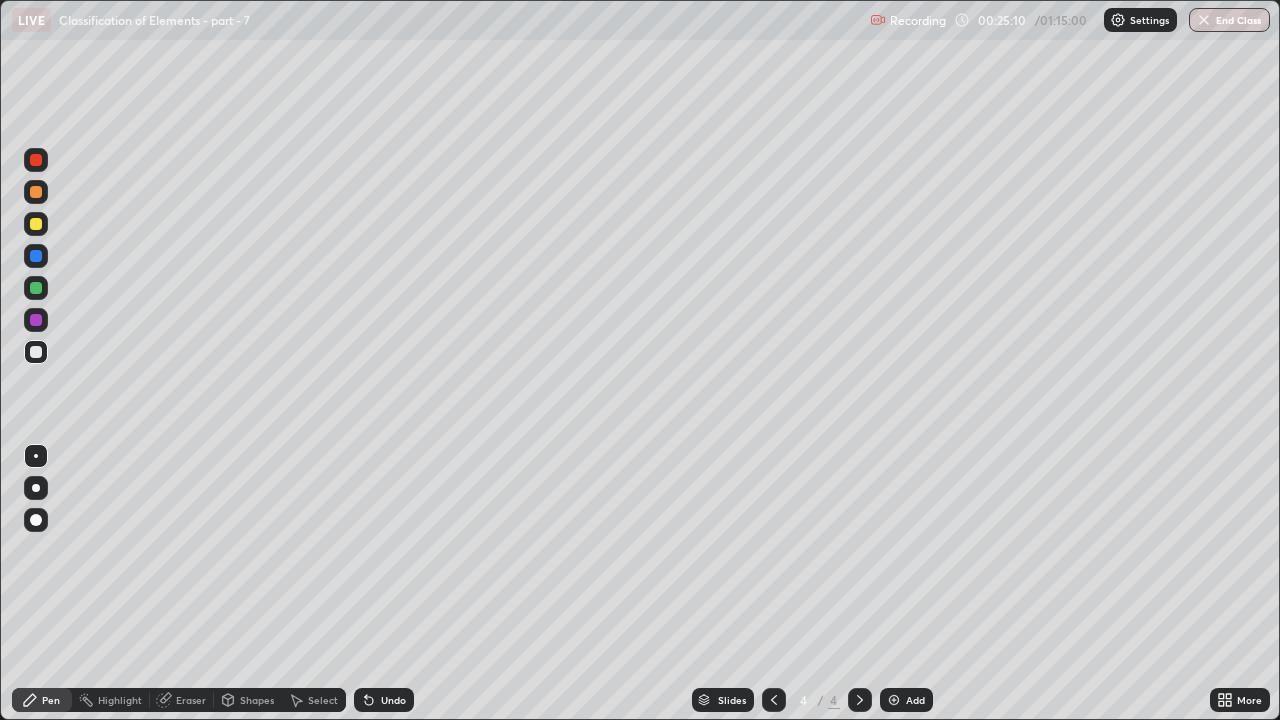 click on "Add" at bounding box center (906, 700) 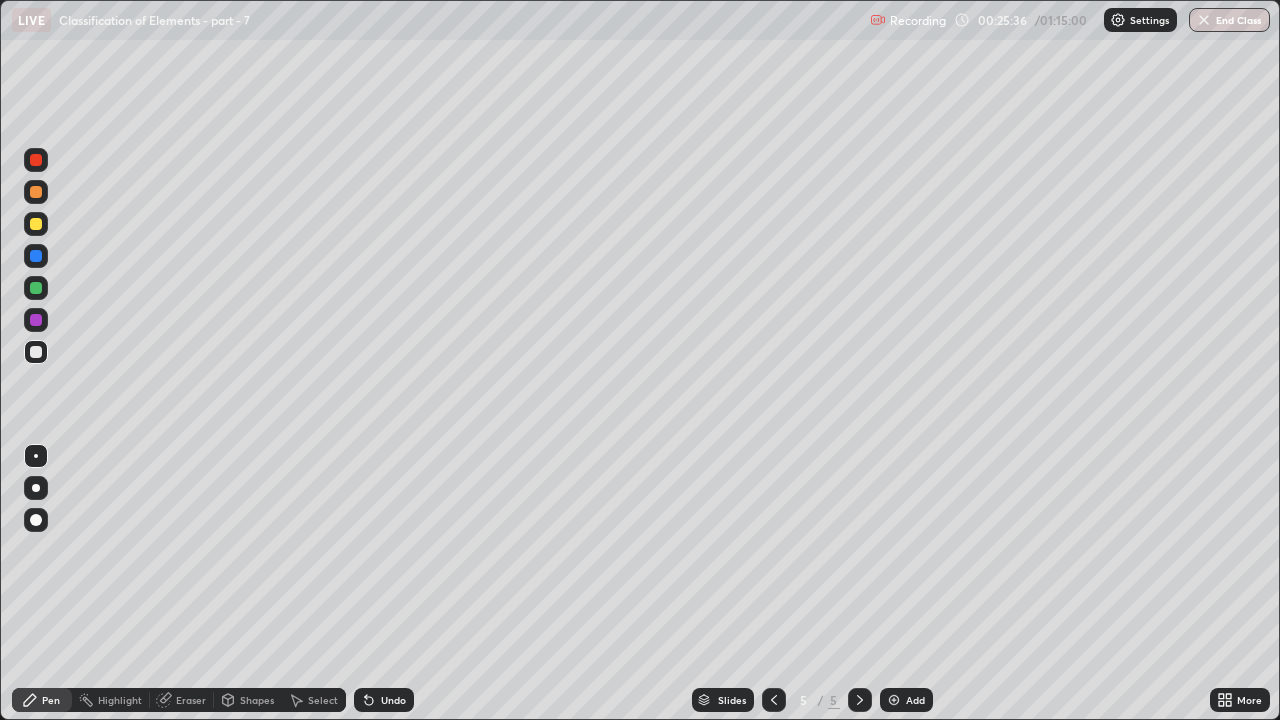 click at bounding box center (36, 320) 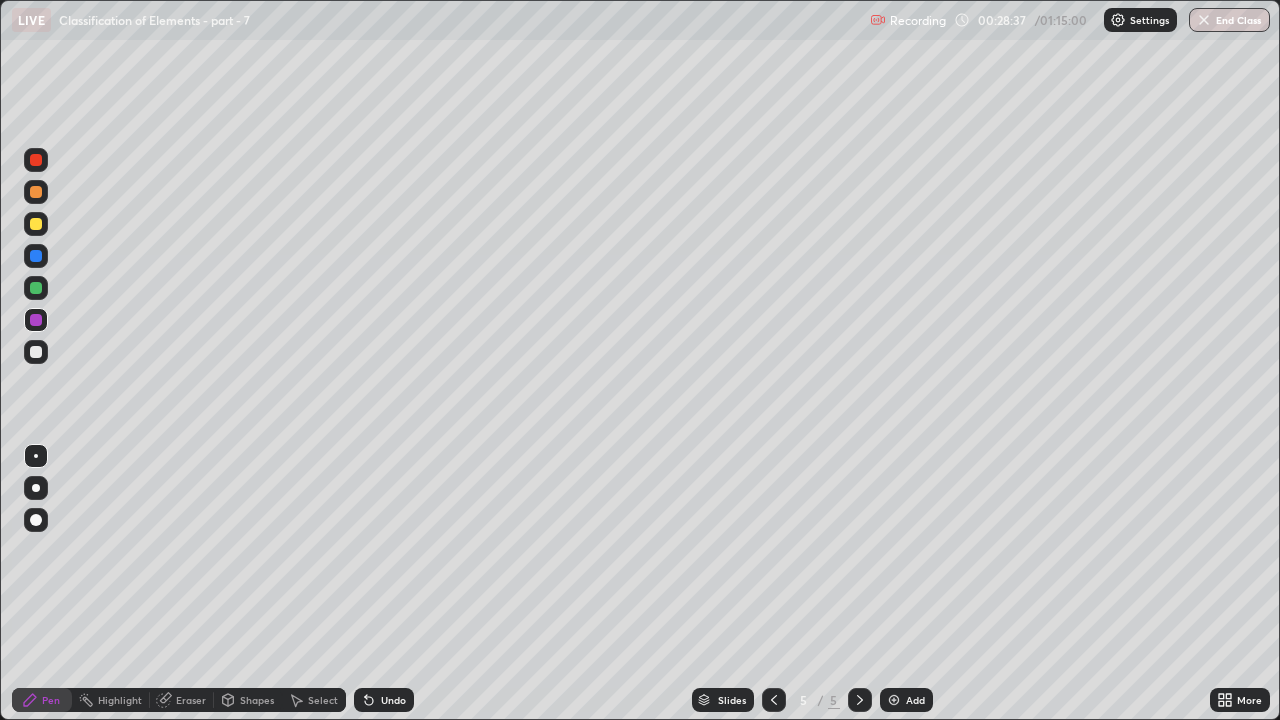 click 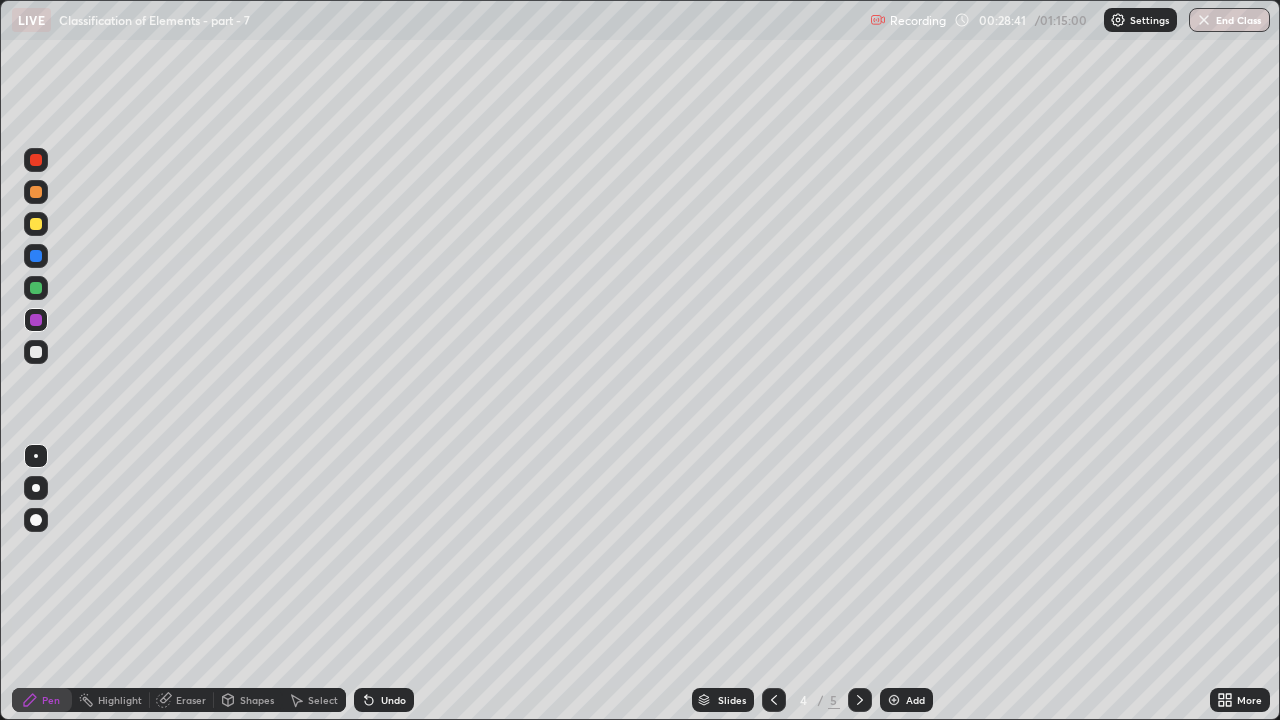 click 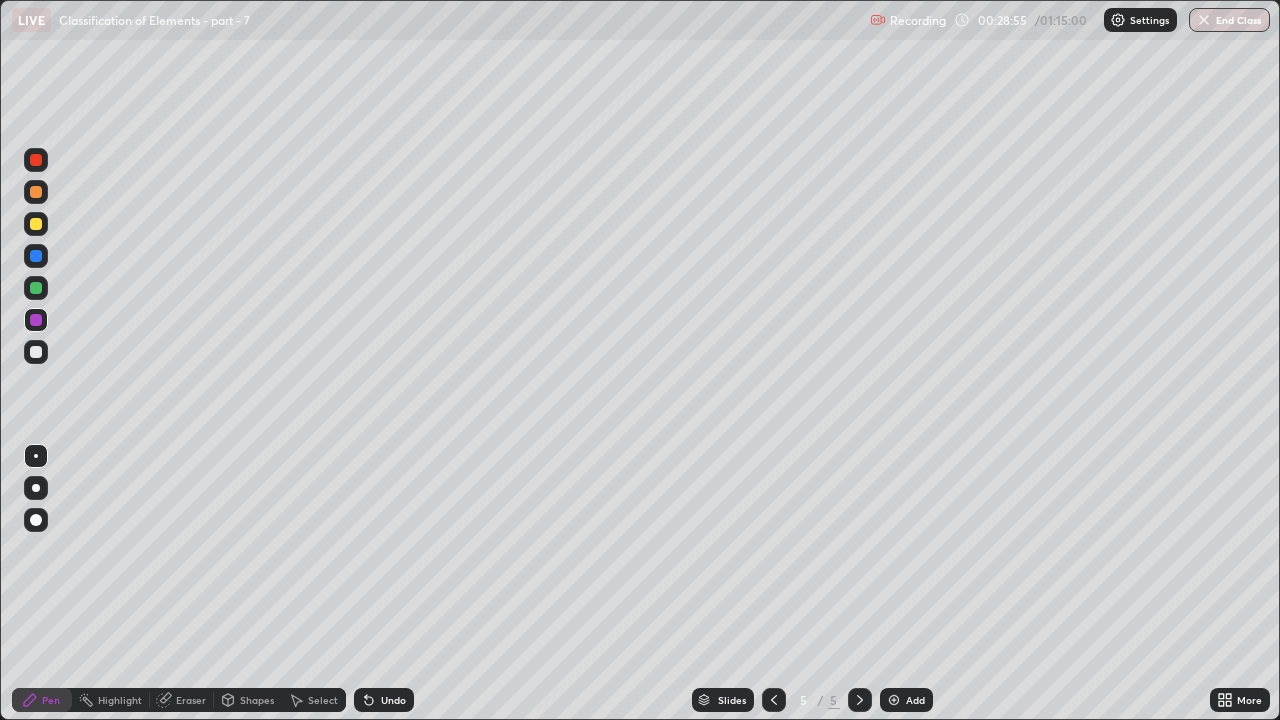 click 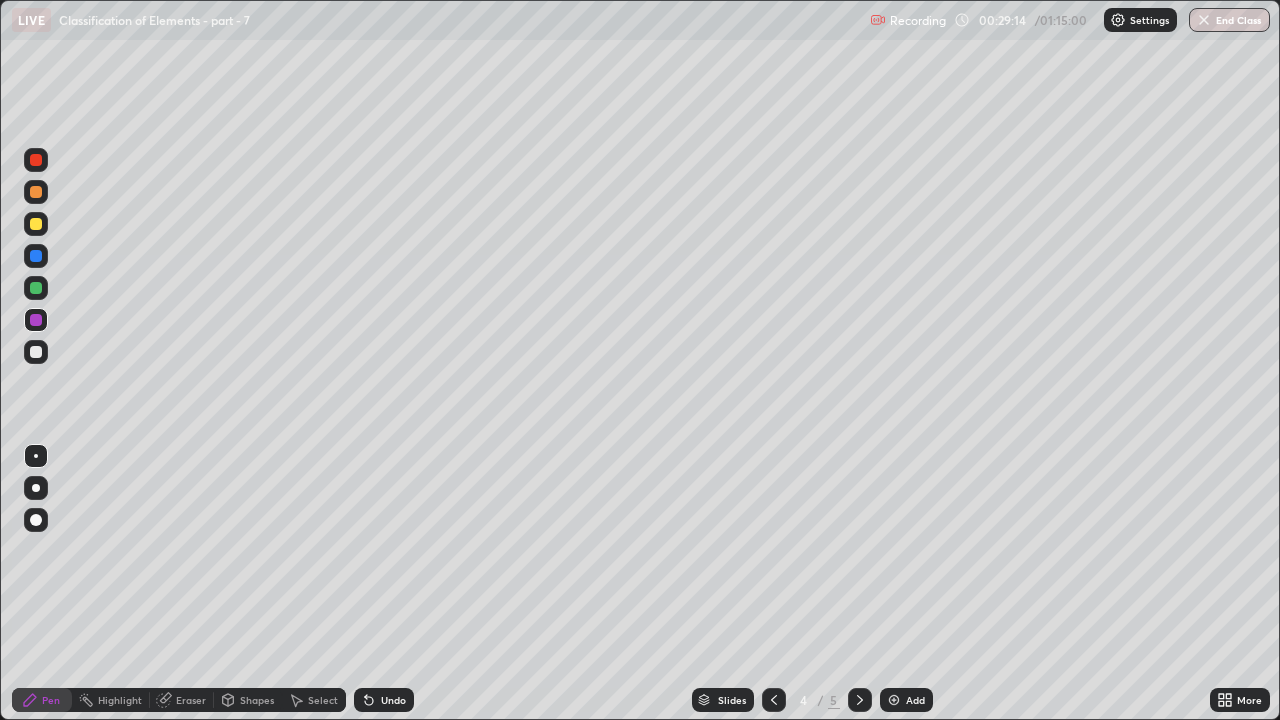 click 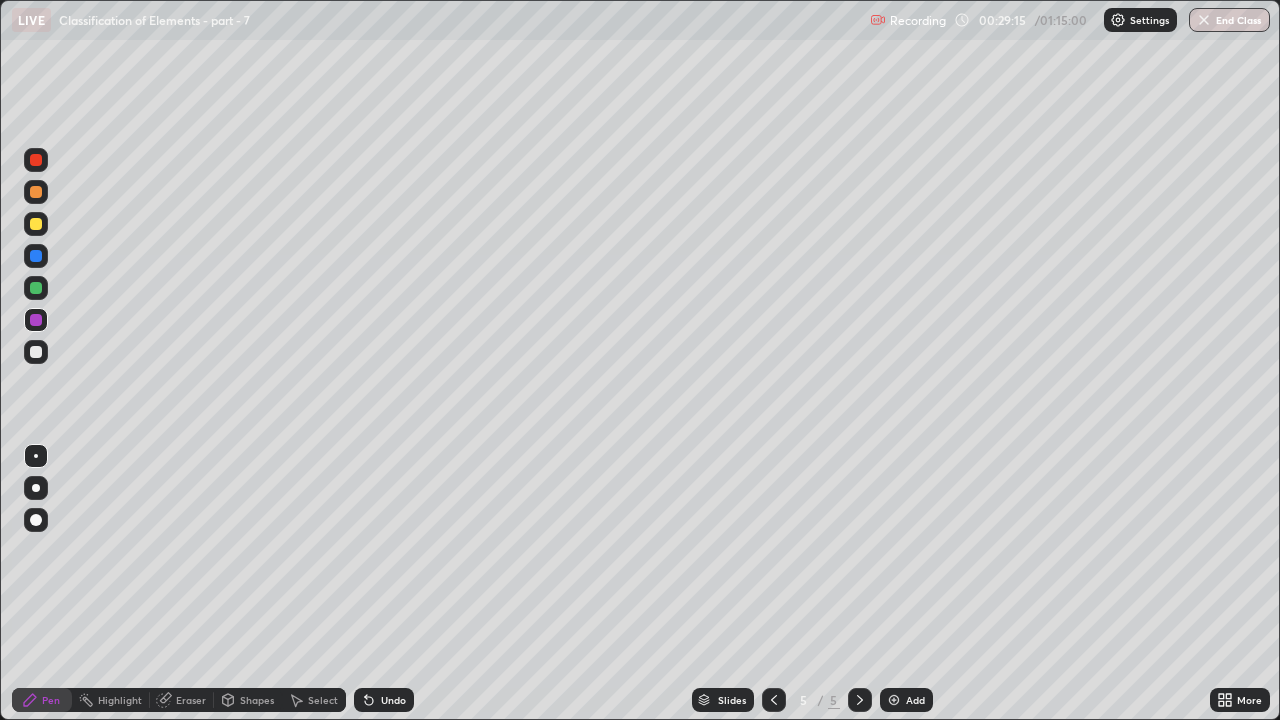 click 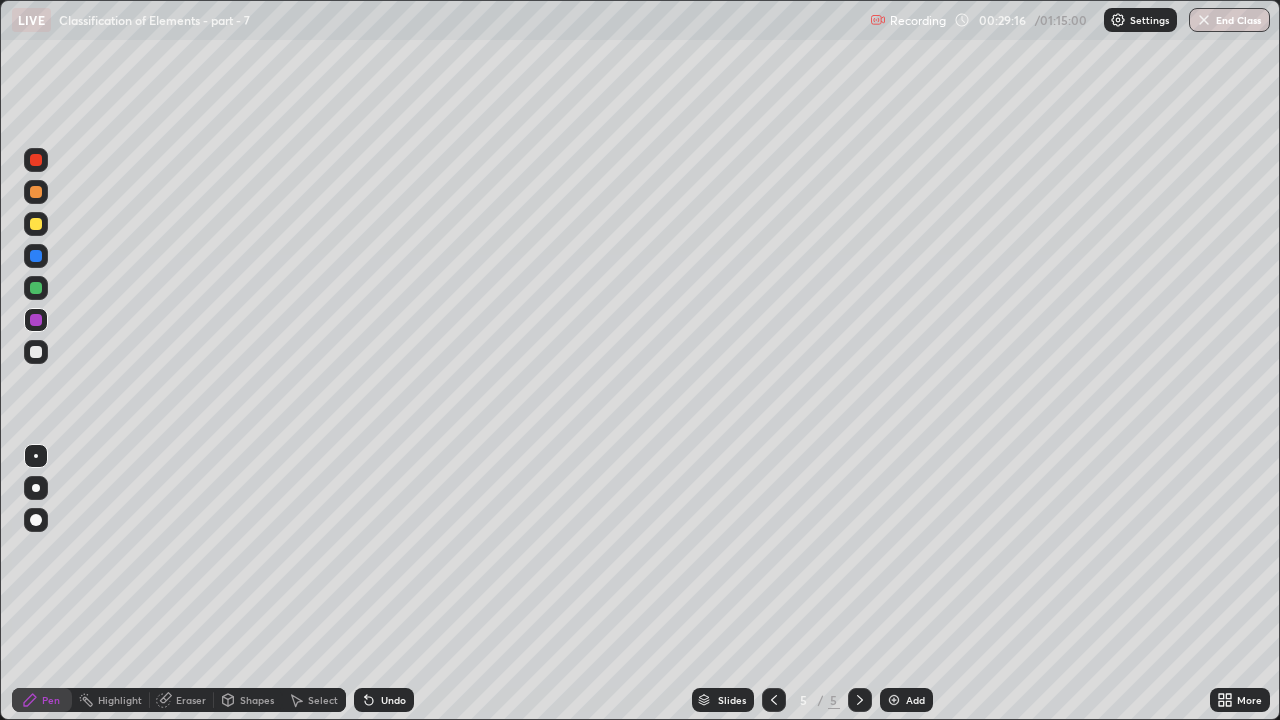 click on "Add" at bounding box center [915, 700] 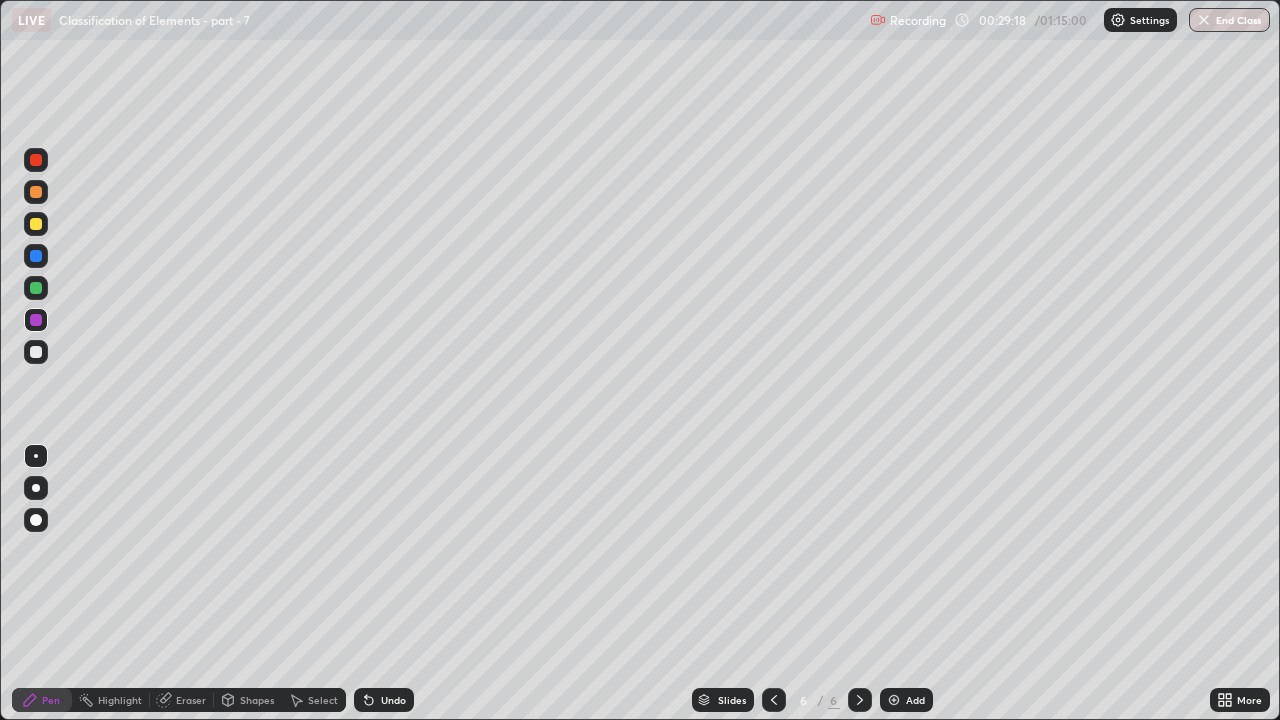 click at bounding box center [36, 352] 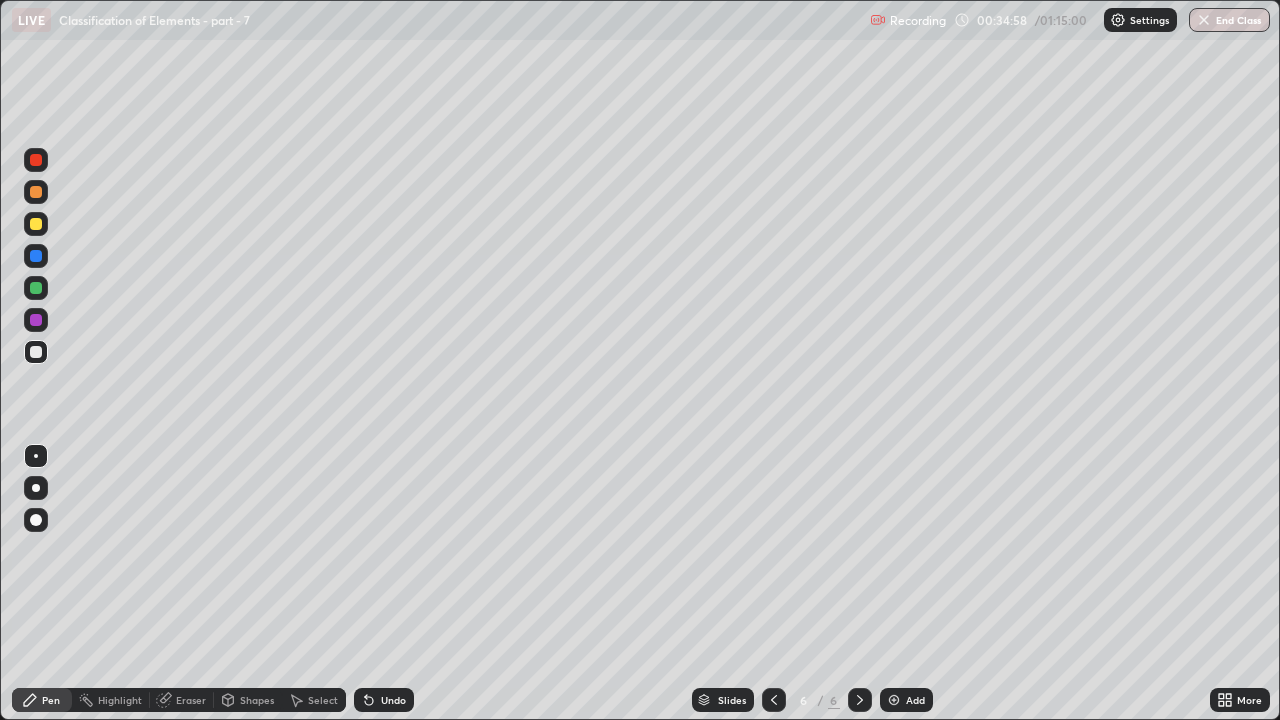 click at bounding box center [36, 288] 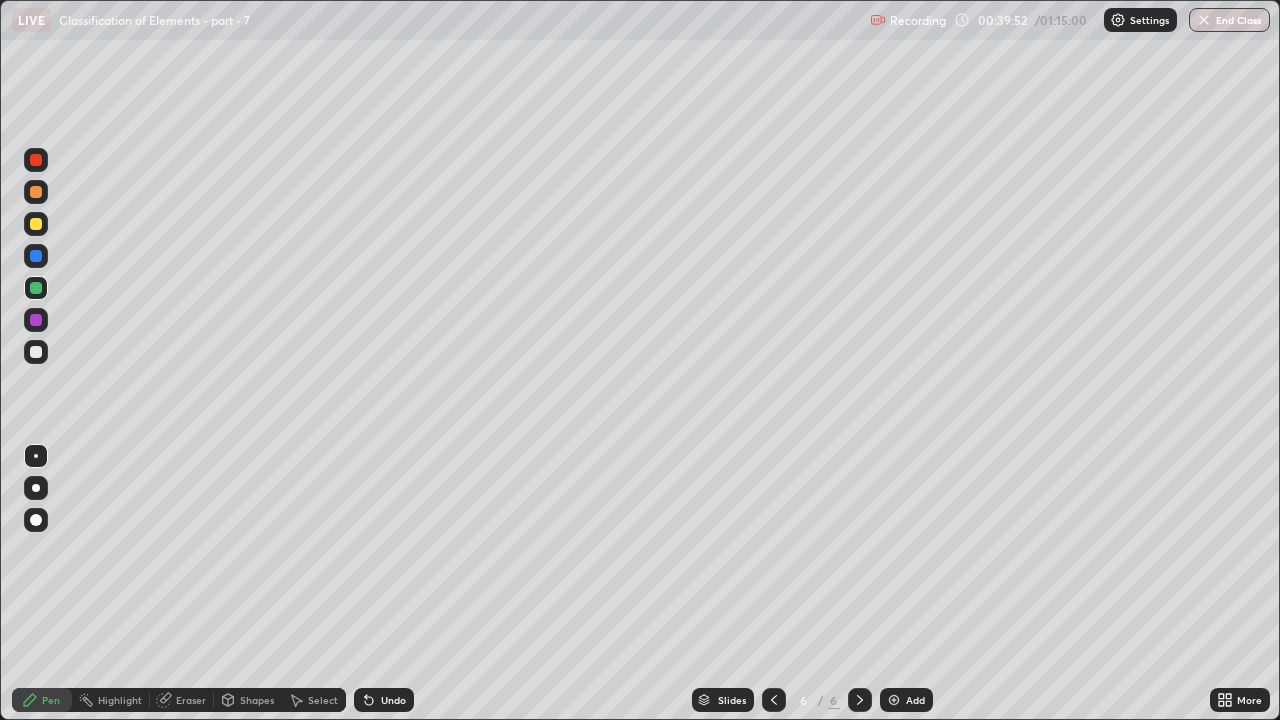click on "Add" at bounding box center [906, 700] 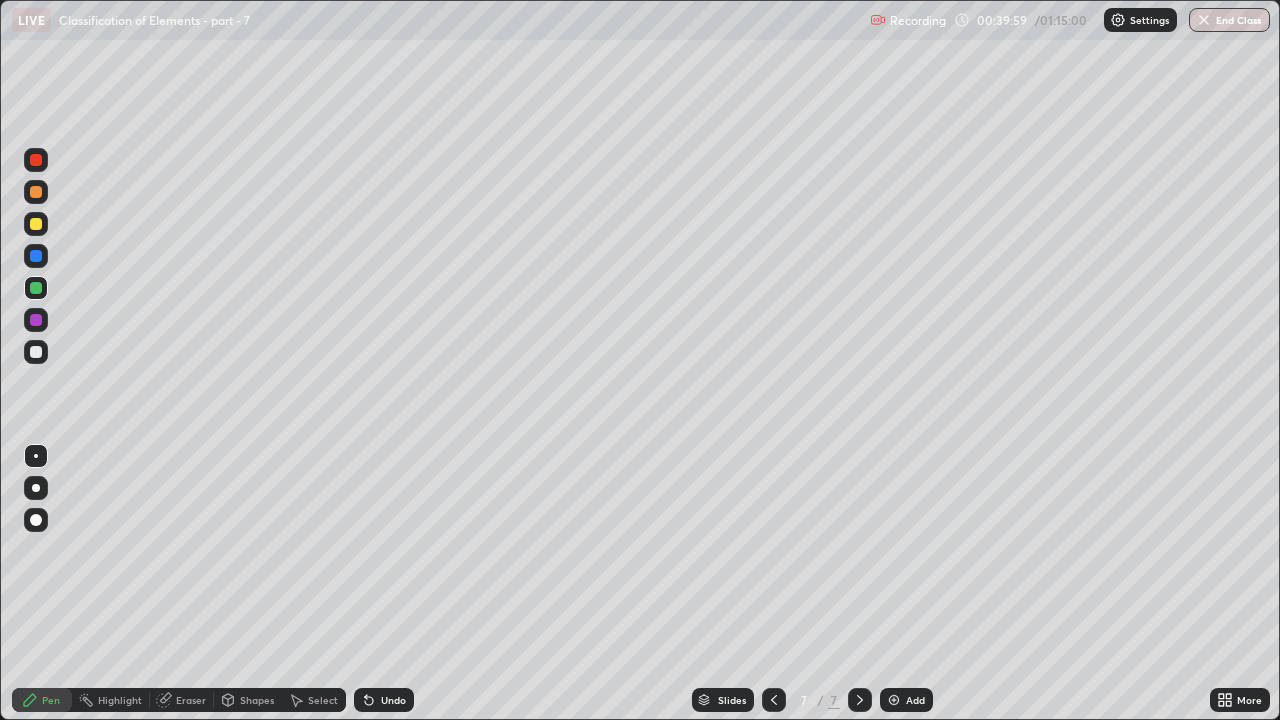 click at bounding box center (36, 224) 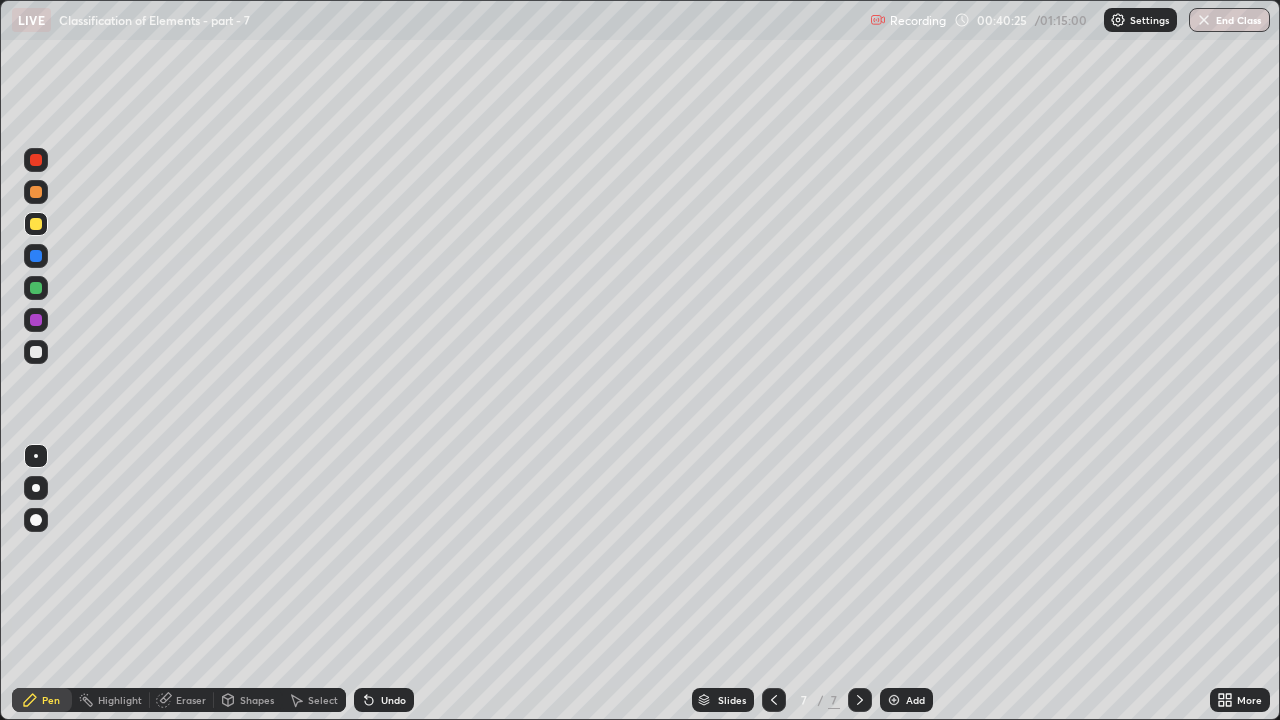 click at bounding box center (36, 256) 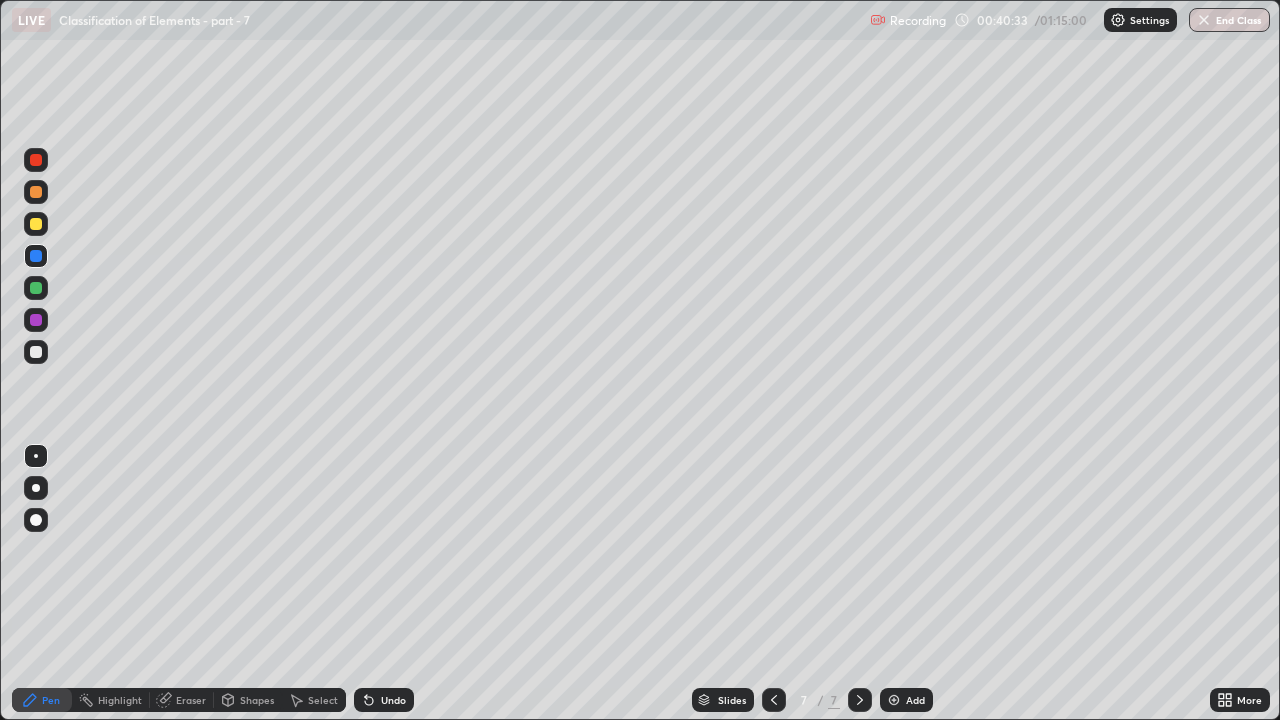 click on "Eraser" at bounding box center (191, 700) 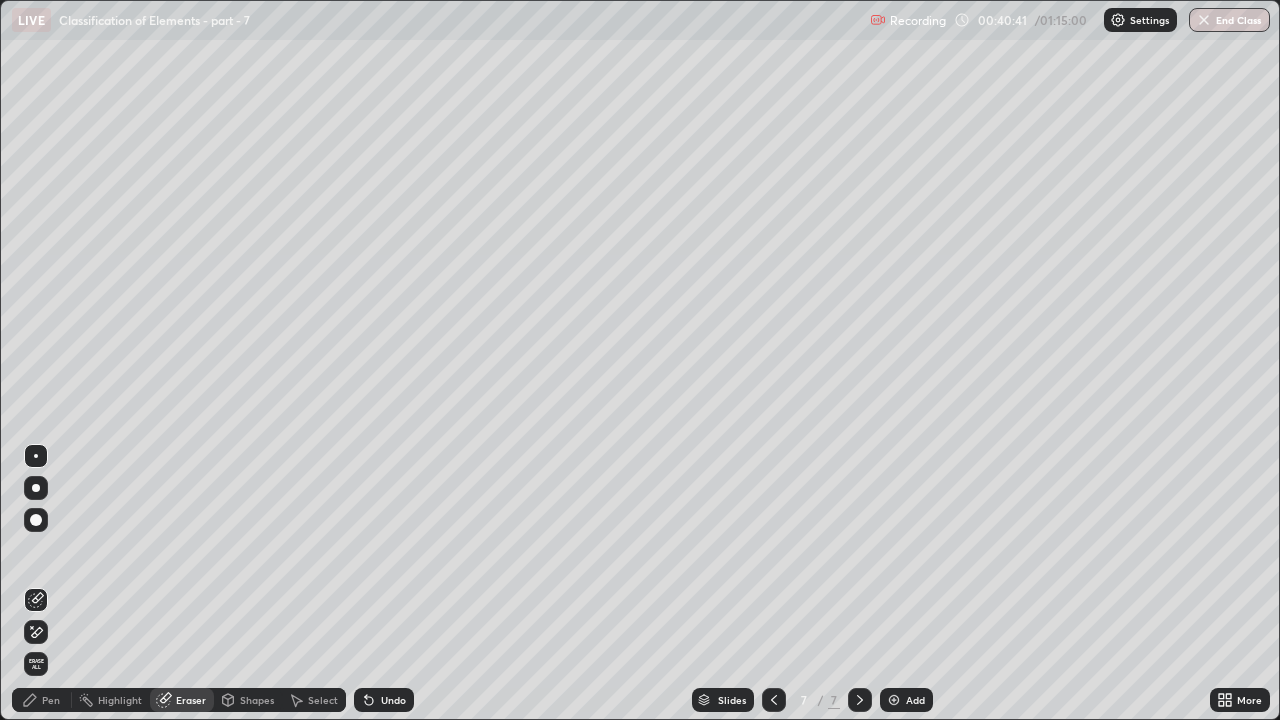 click on "Pen" at bounding box center [42, 700] 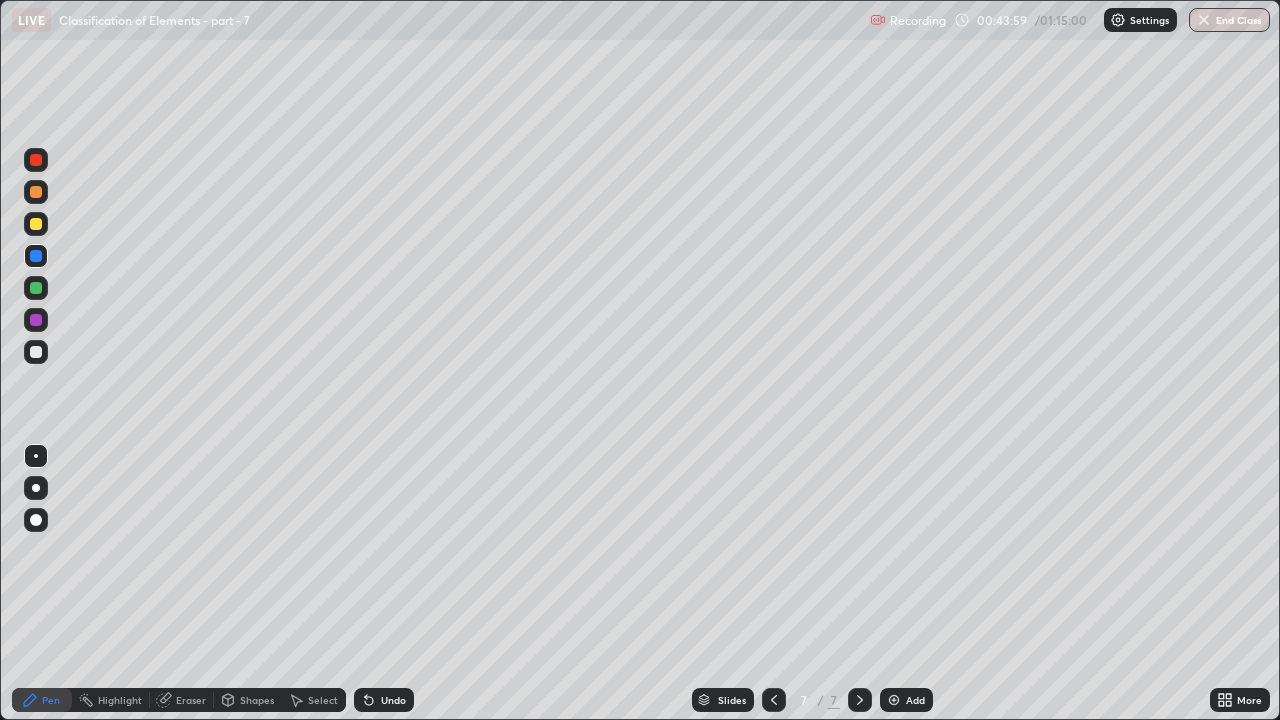 click at bounding box center (36, 192) 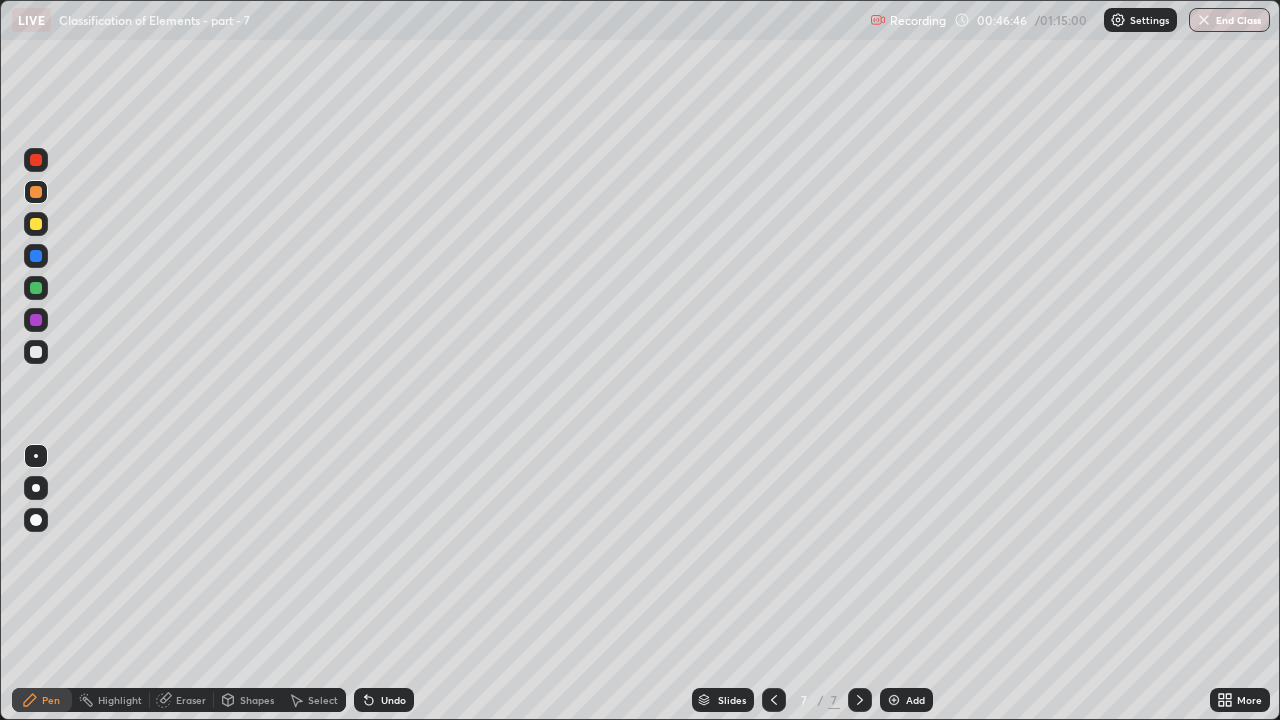 click on "Add" at bounding box center [906, 700] 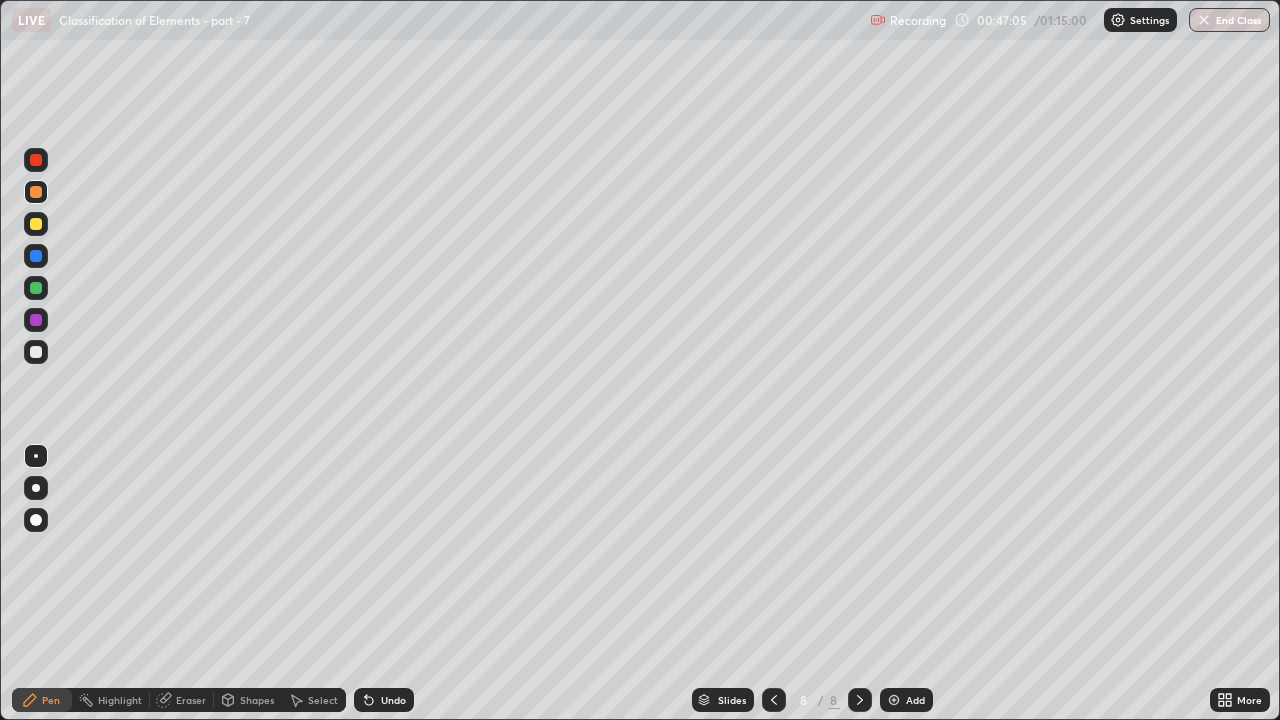 click at bounding box center (36, 352) 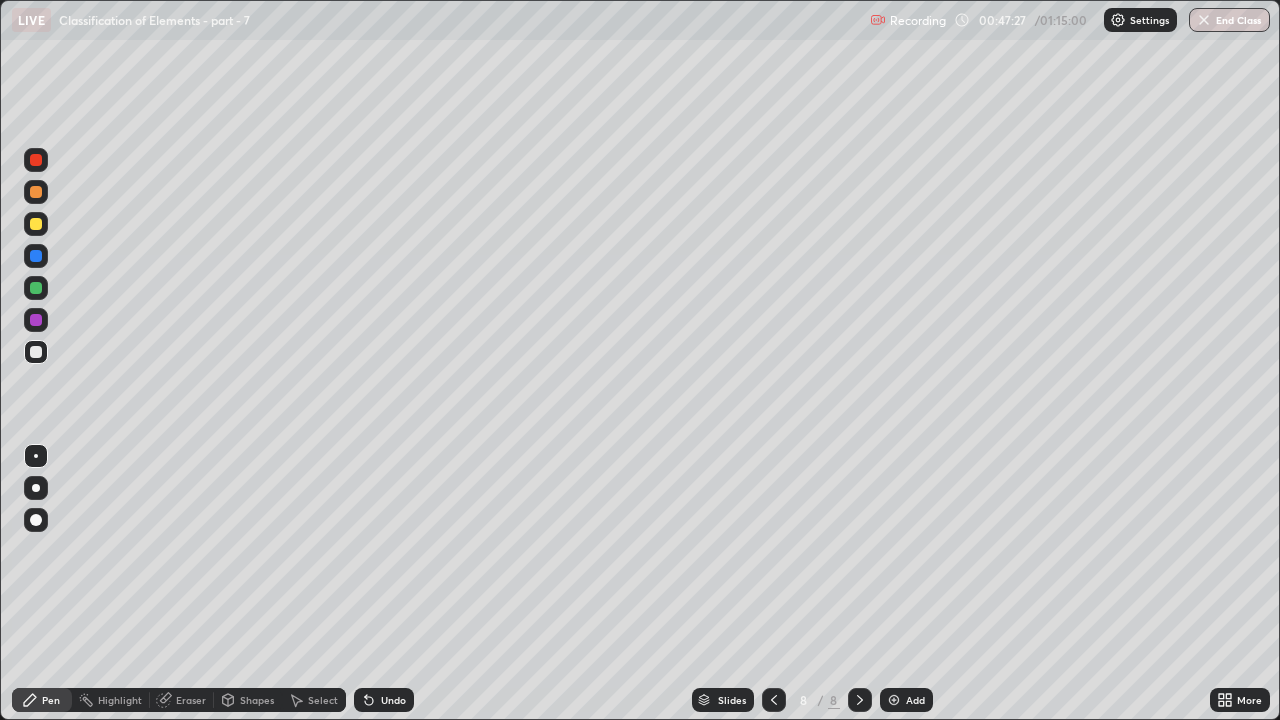 click at bounding box center (36, 256) 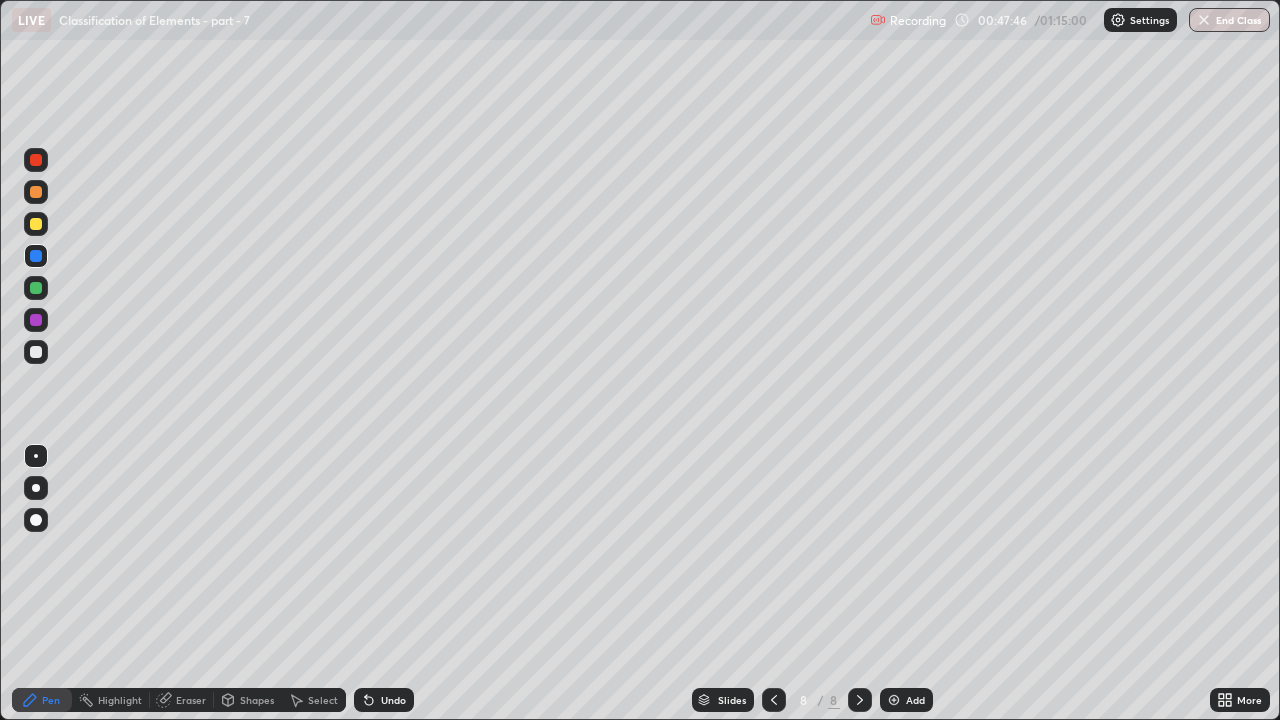 click 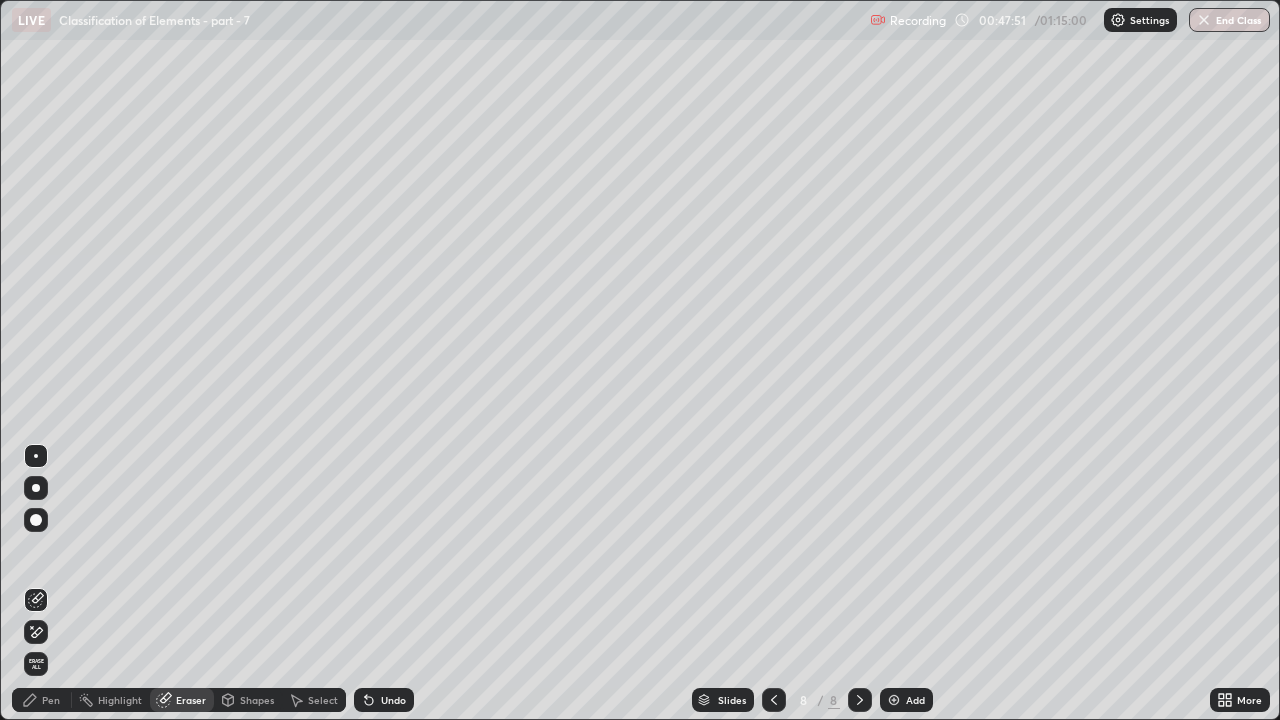 click on "Pen" at bounding box center (42, 700) 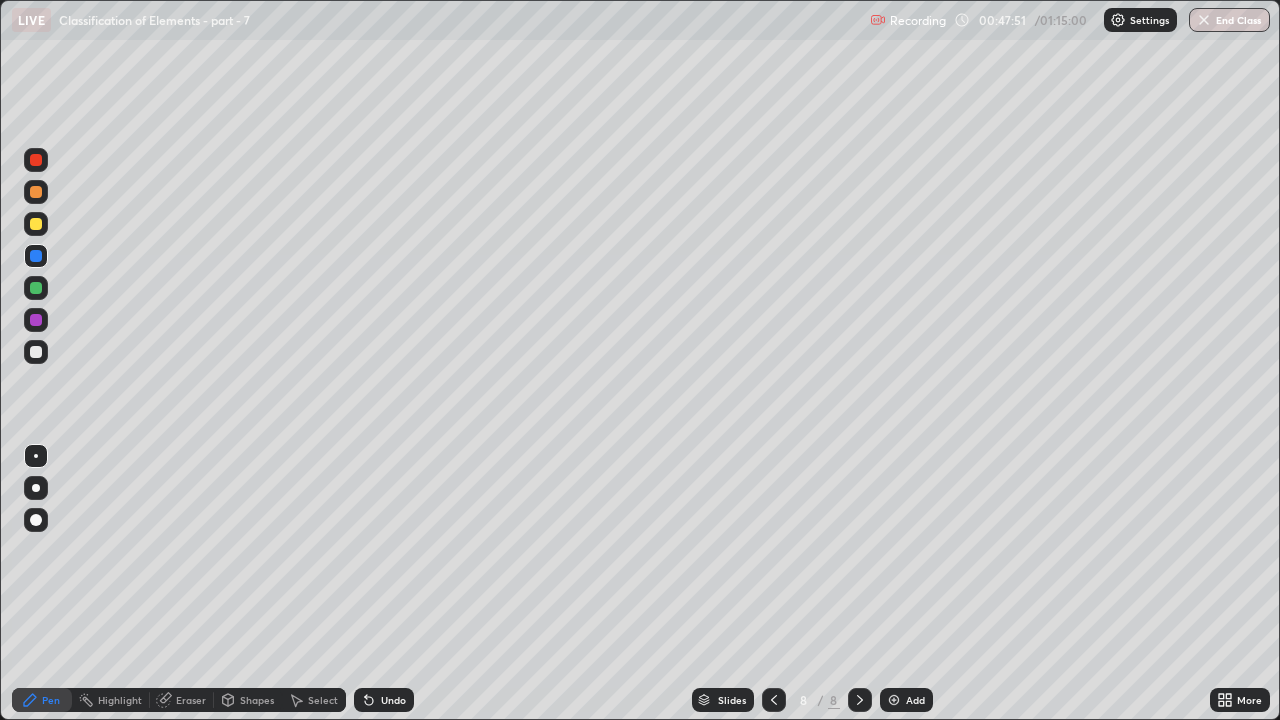 click at bounding box center (36, 352) 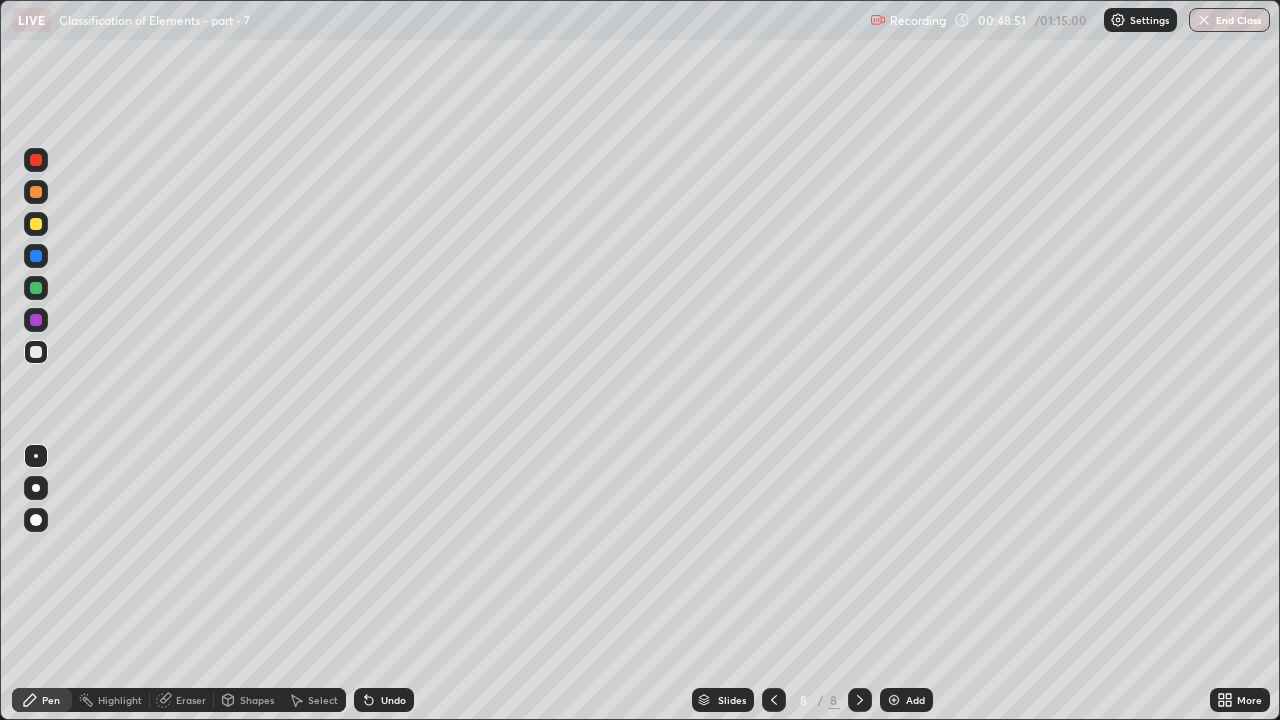 click at bounding box center (36, 224) 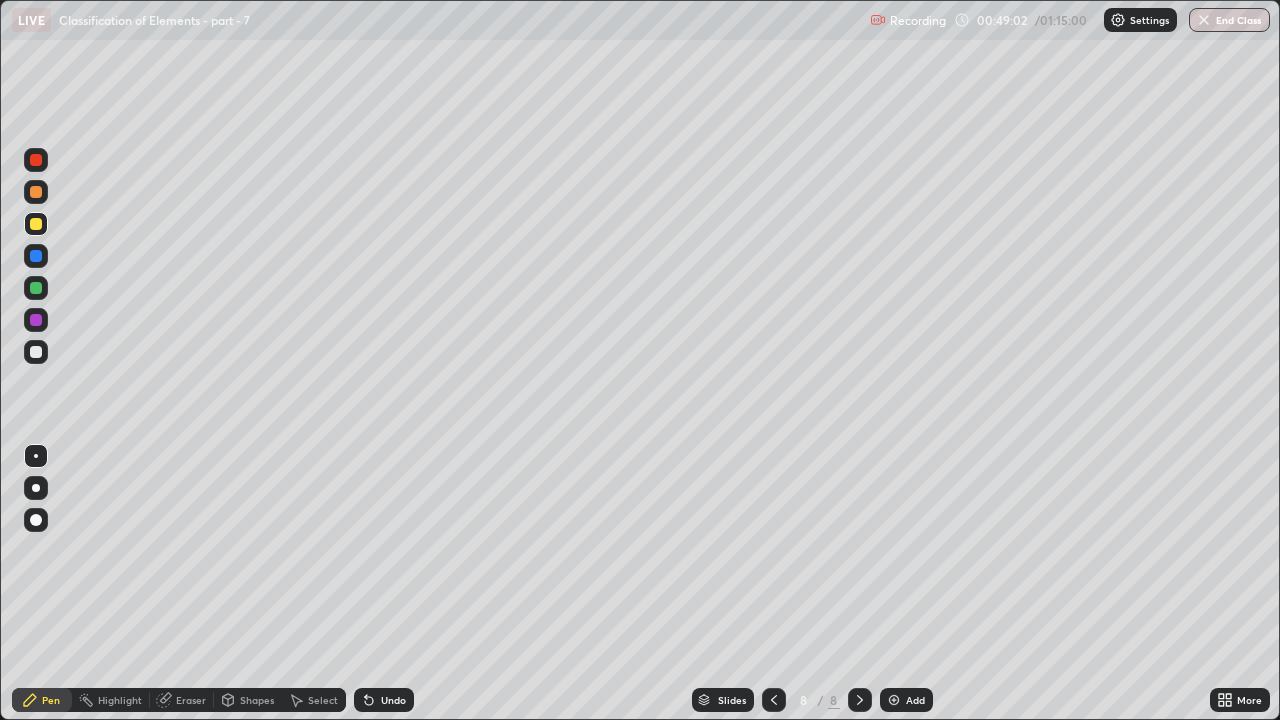 click on "Eraser" at bounding box center [191, 700] 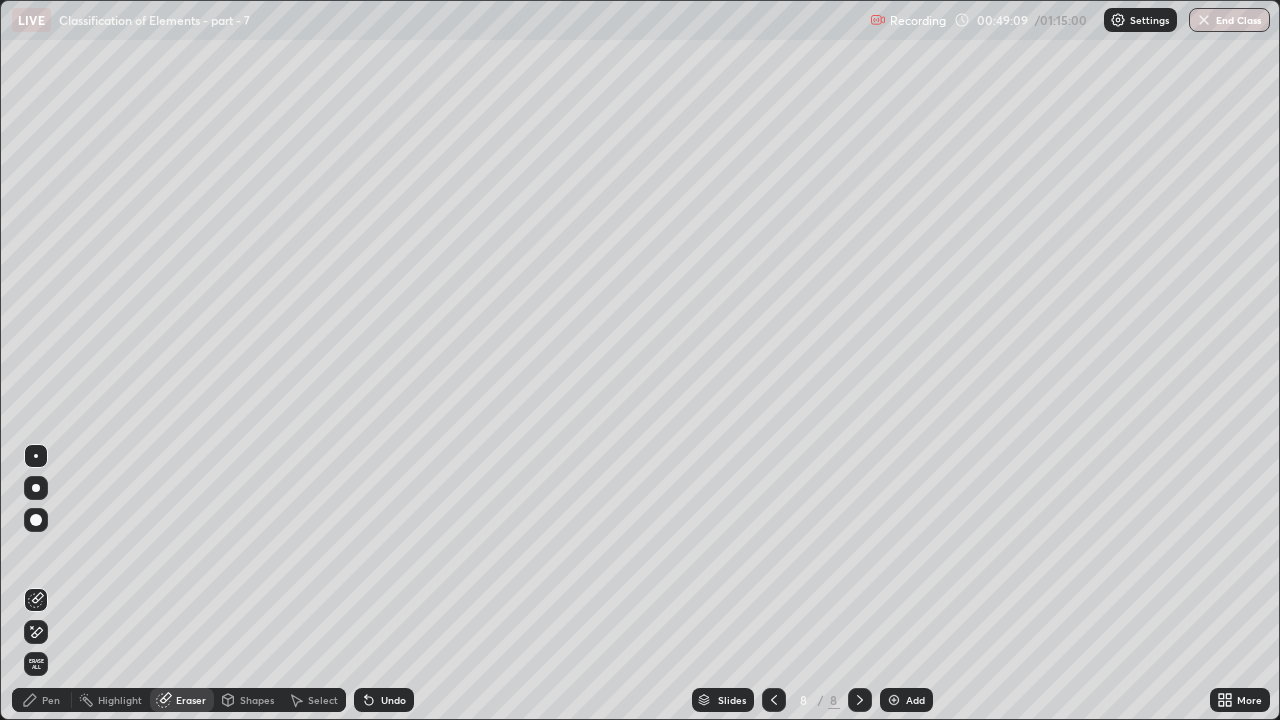click on "Pen" at bounding box center (51, 700) 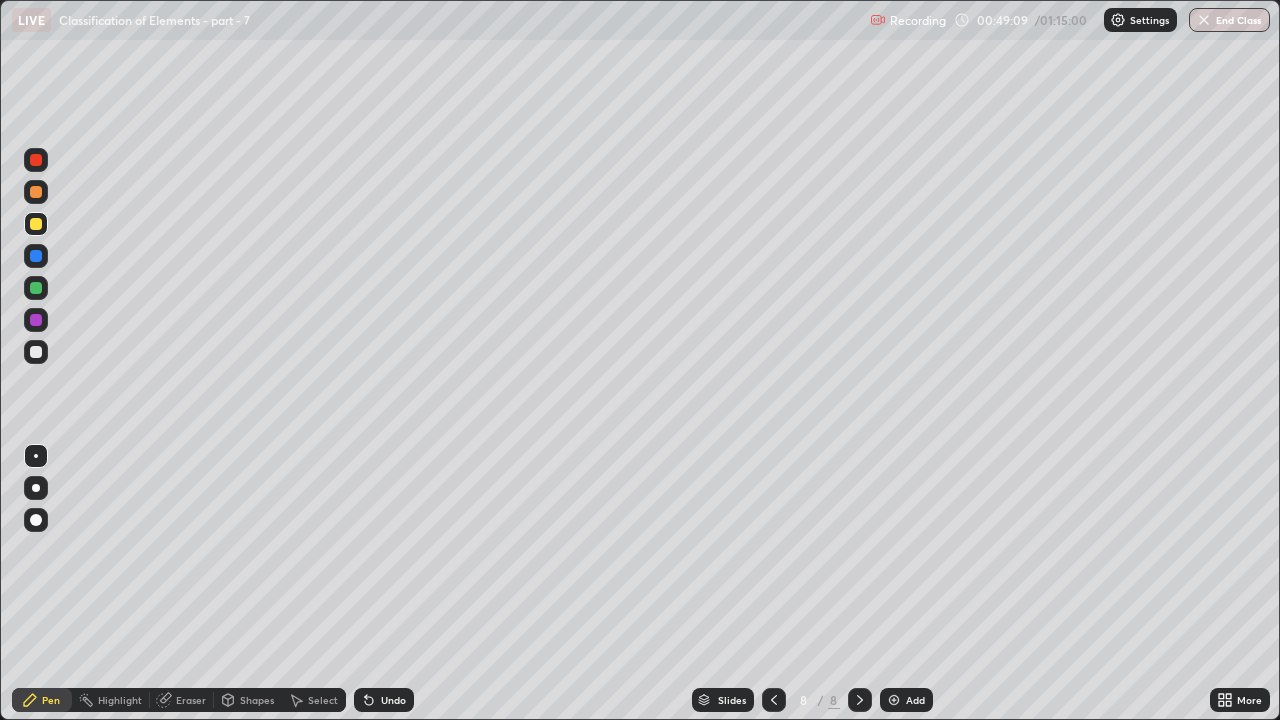 click at bounding box center (36, 288) 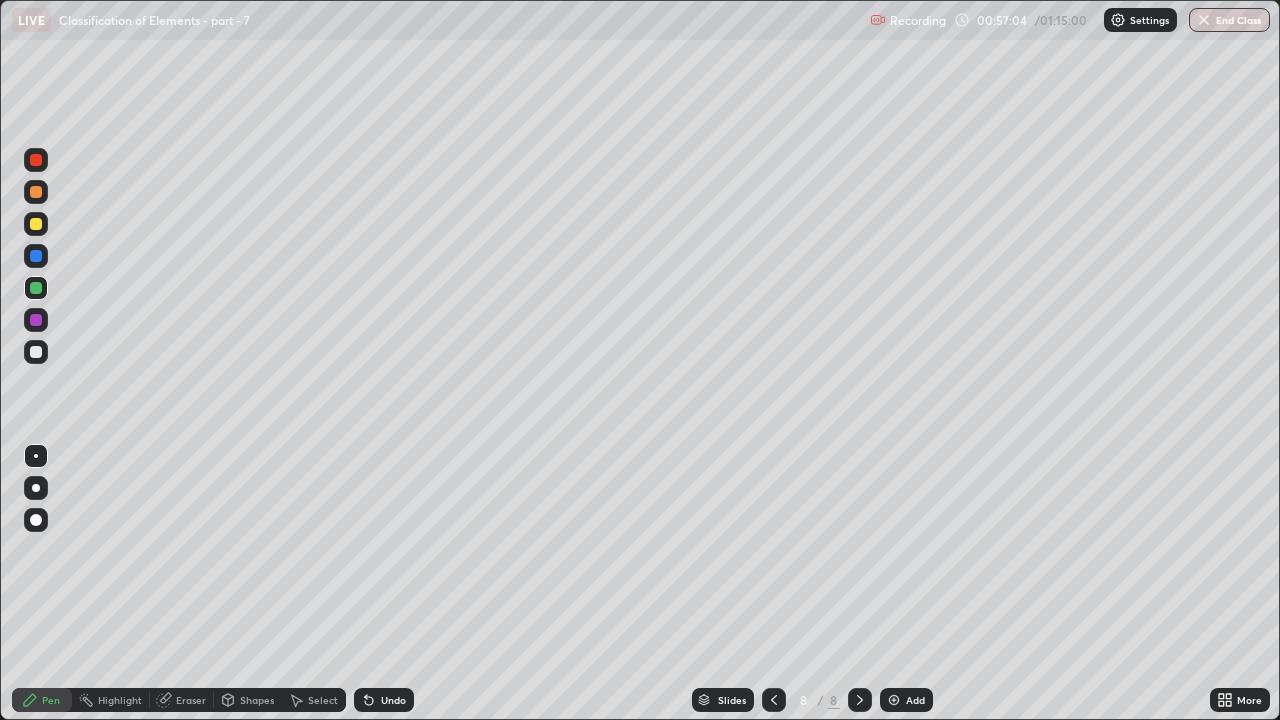click 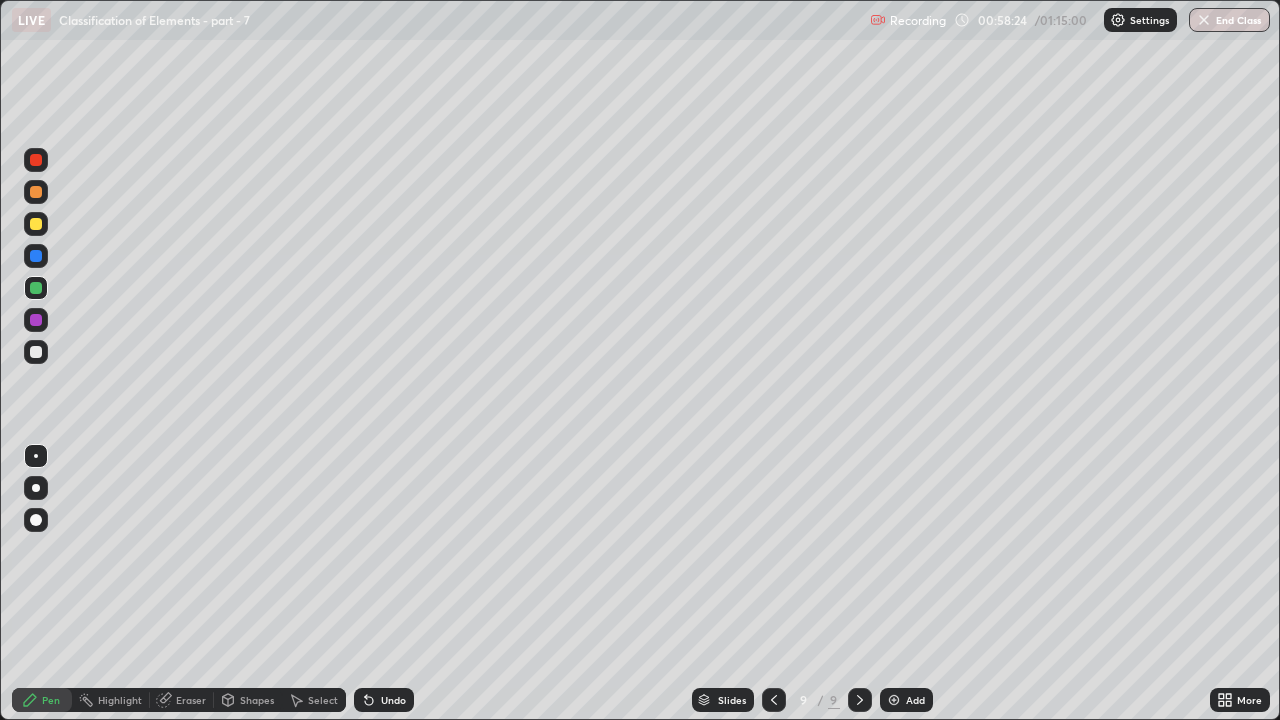 click at bounding box center (36, 224) 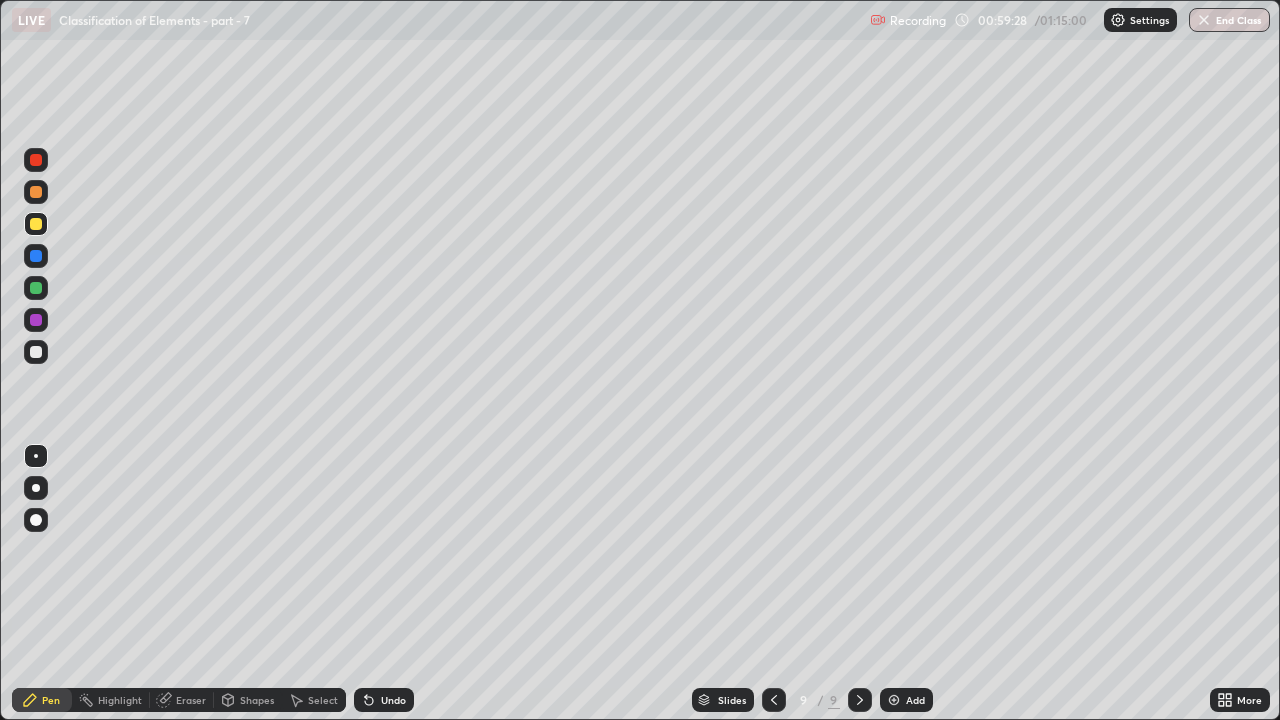 click on "Eraser" at bounding box center (182, 700) 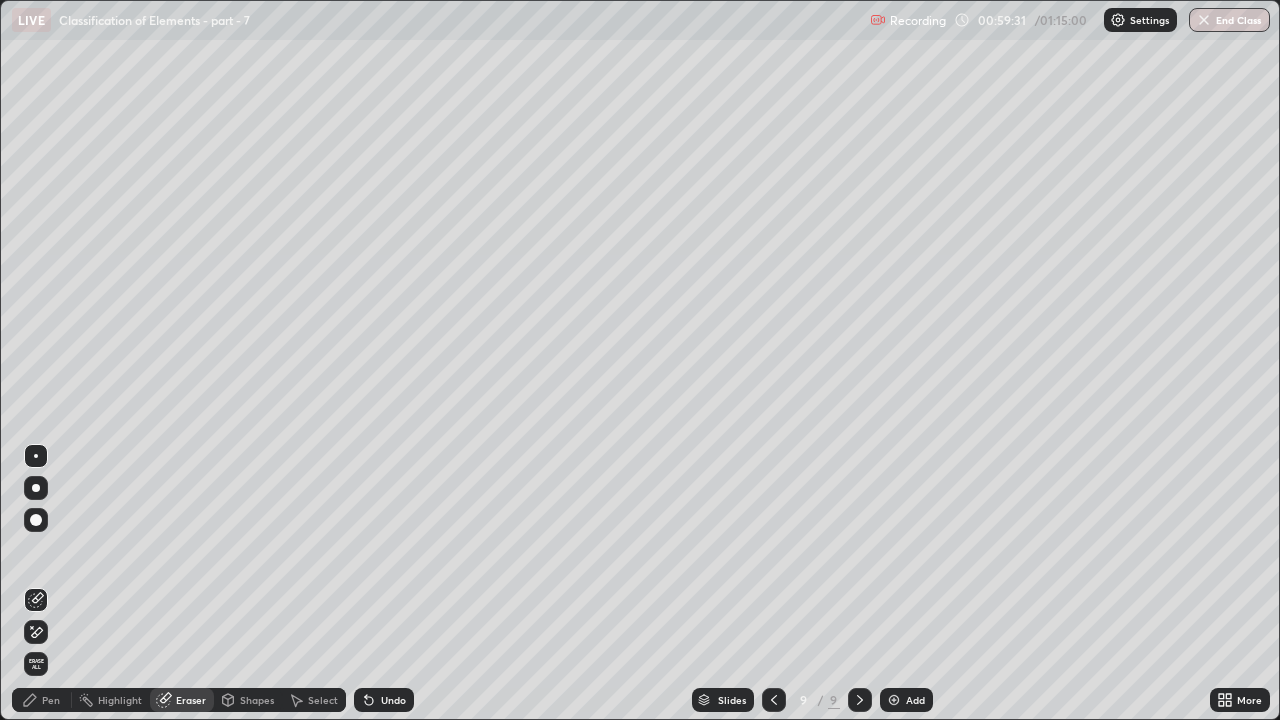 click on "Pen" at bounding box center [51, 700] 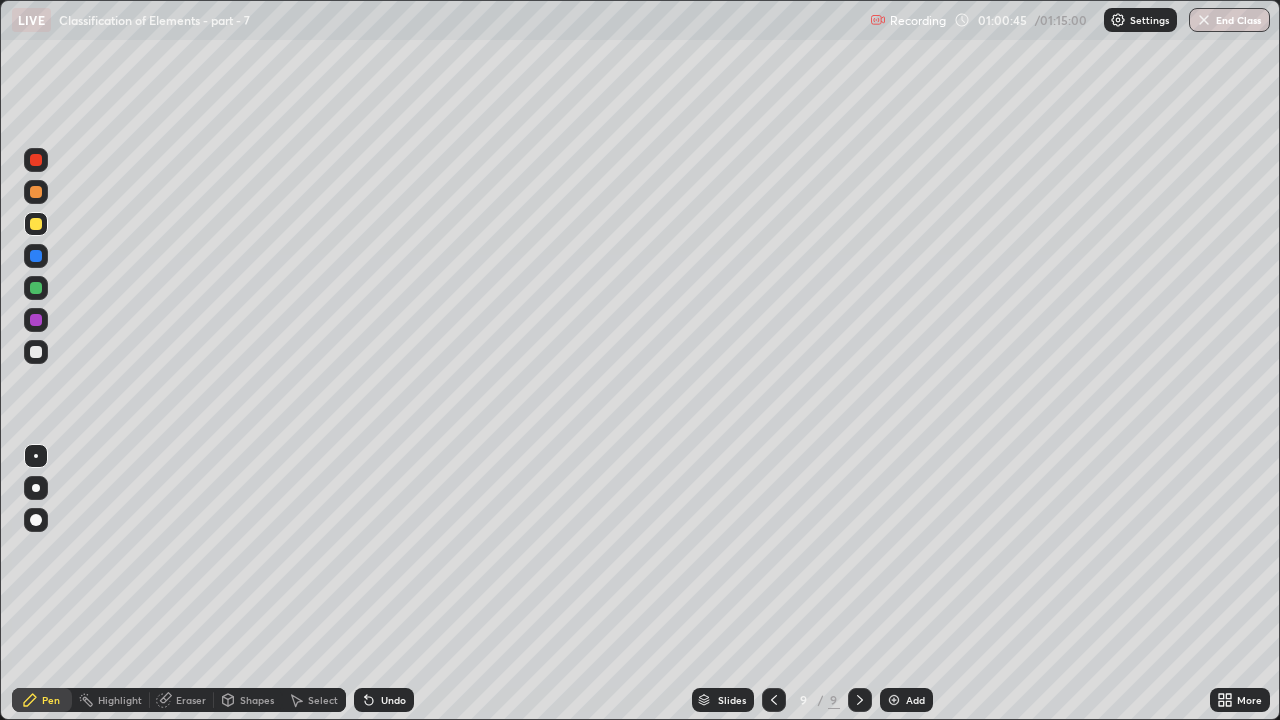click on "Eraser" at bounding box center (191, 700) 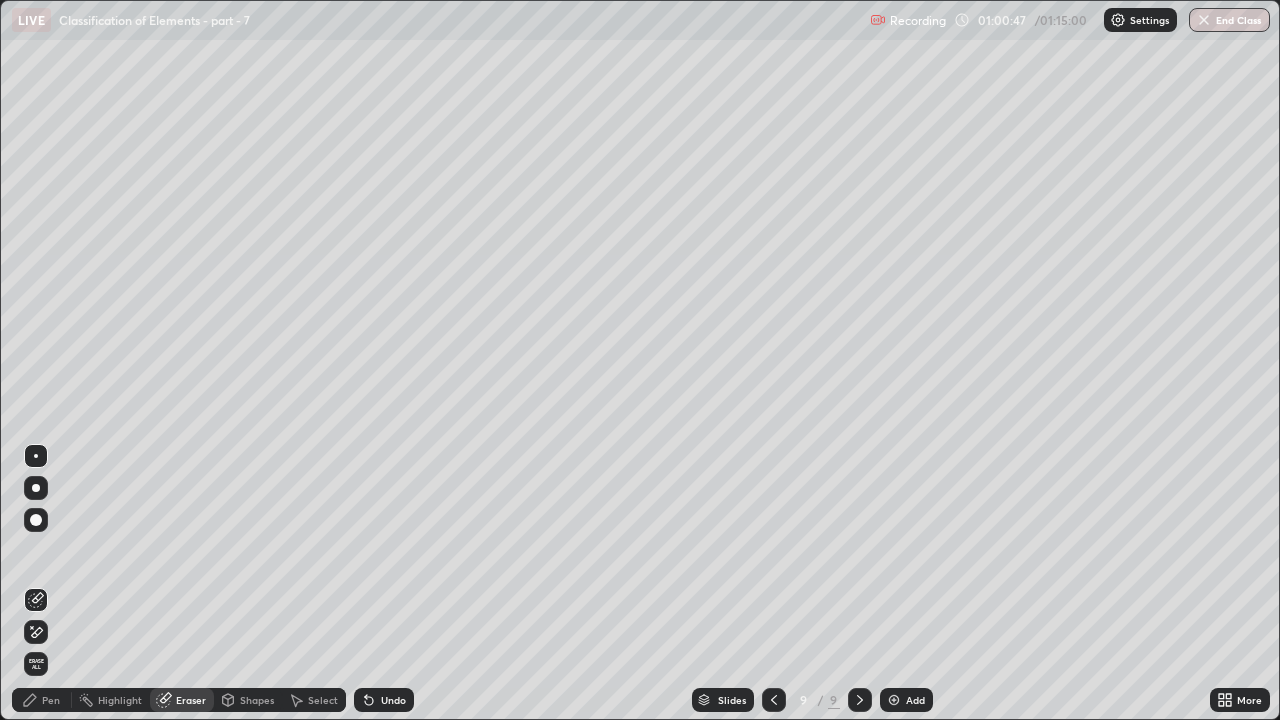 click on "Pen" at bounding box center (42, 700) 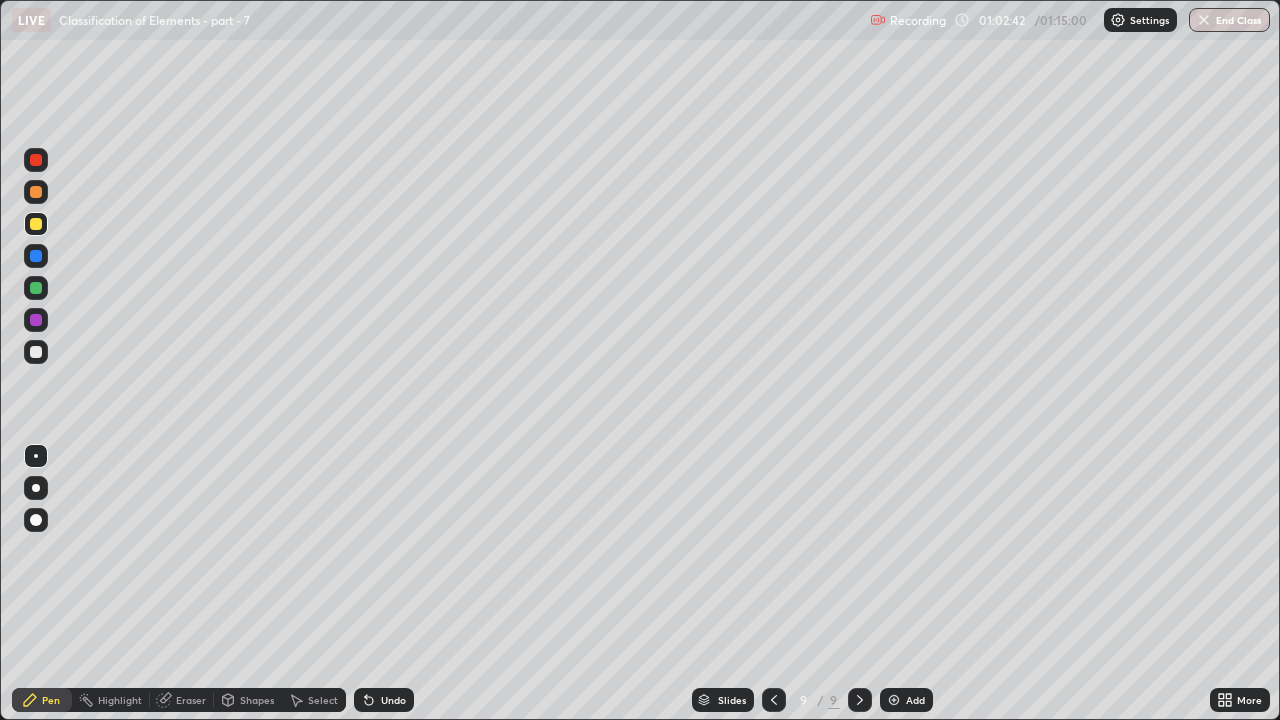 click on "Add" at bounding box center [906, 700] 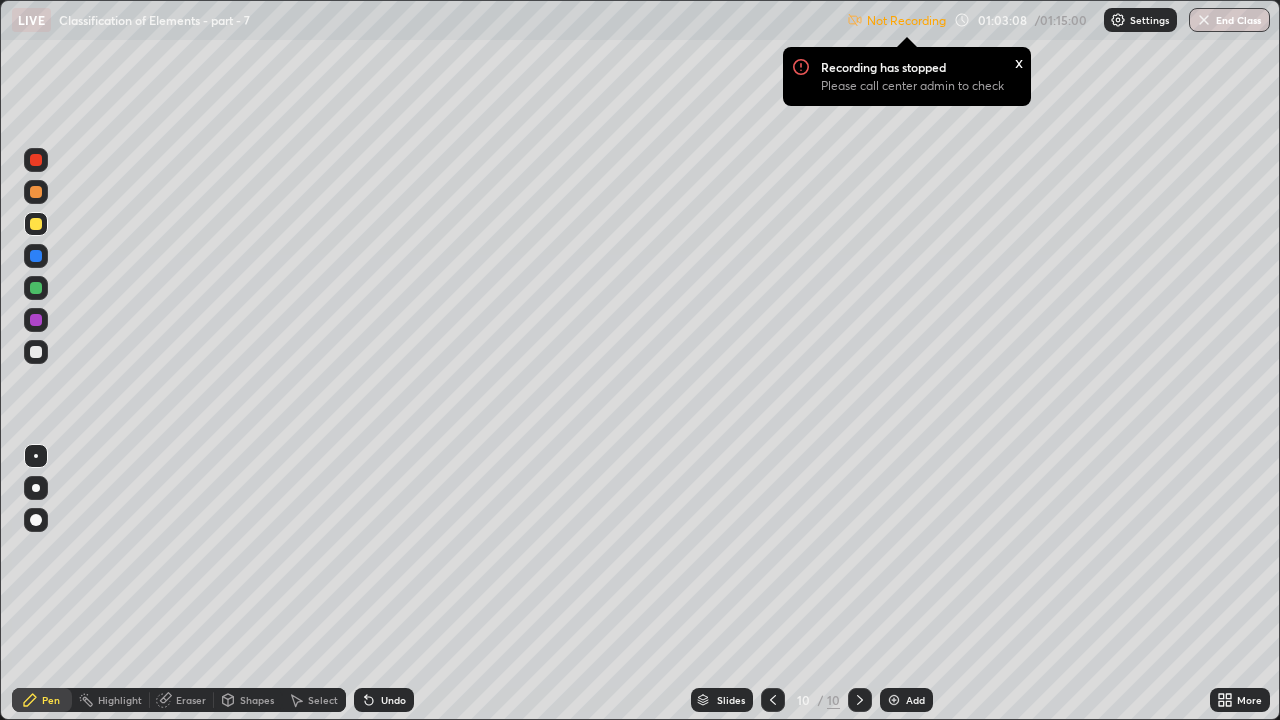 click 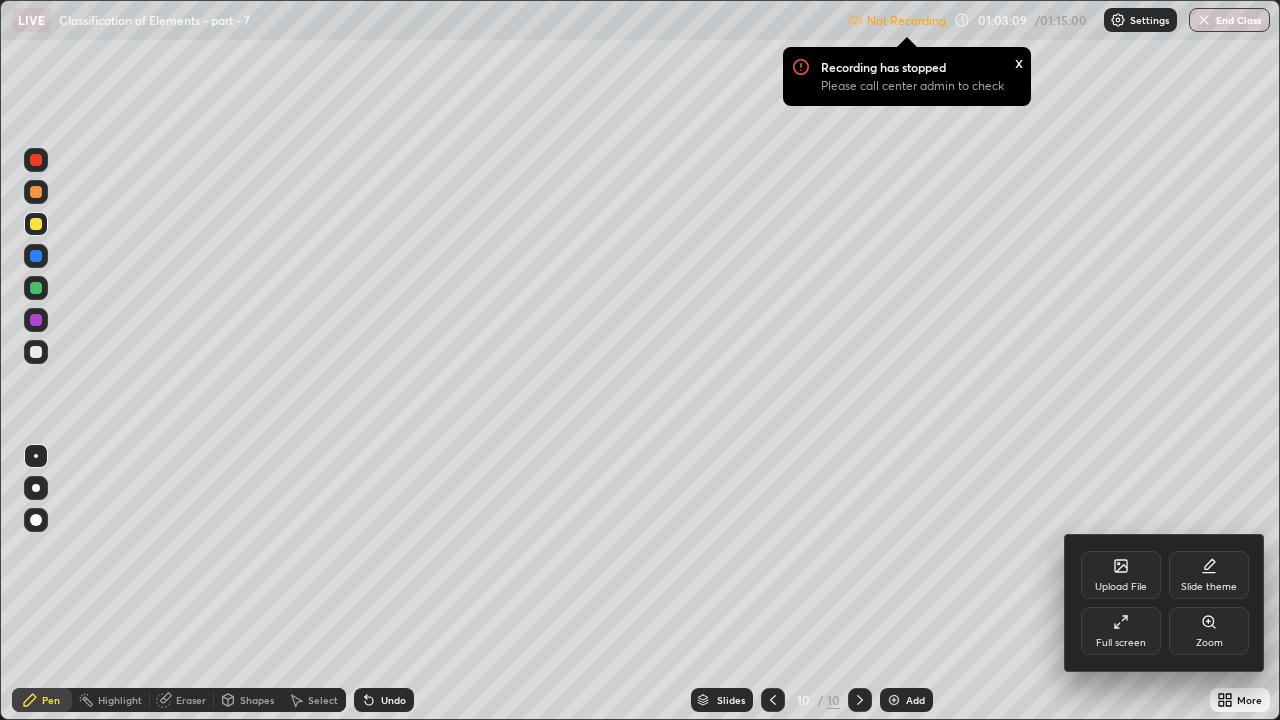 click on "Full screen" at bounding box center (1121, 631) 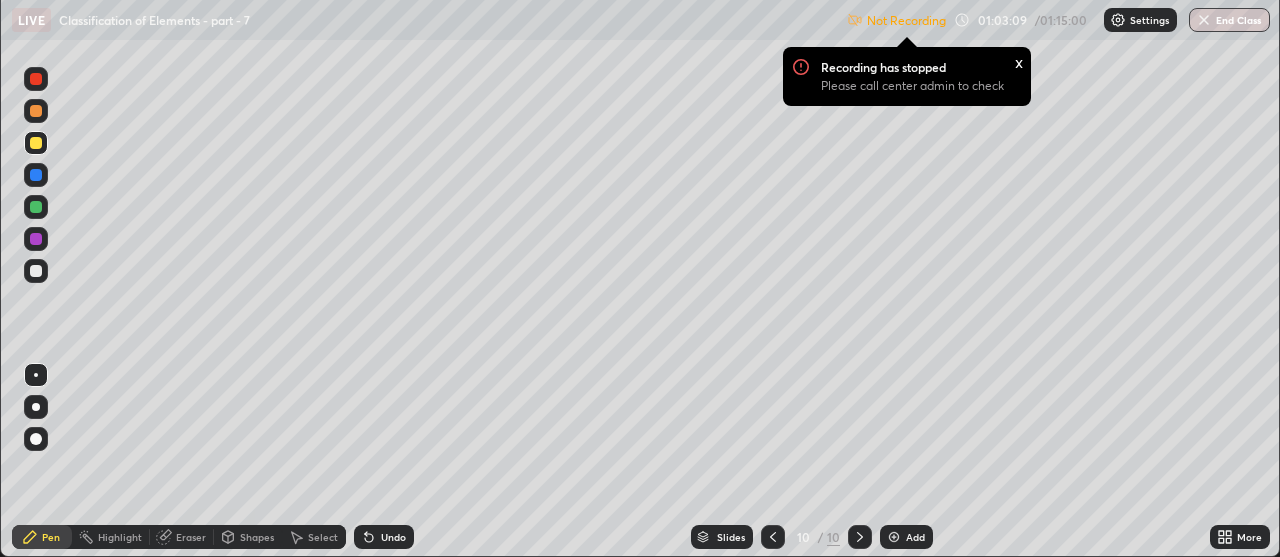 scroll, scrollTop: 557, scrollLeft: 1280, axis: both 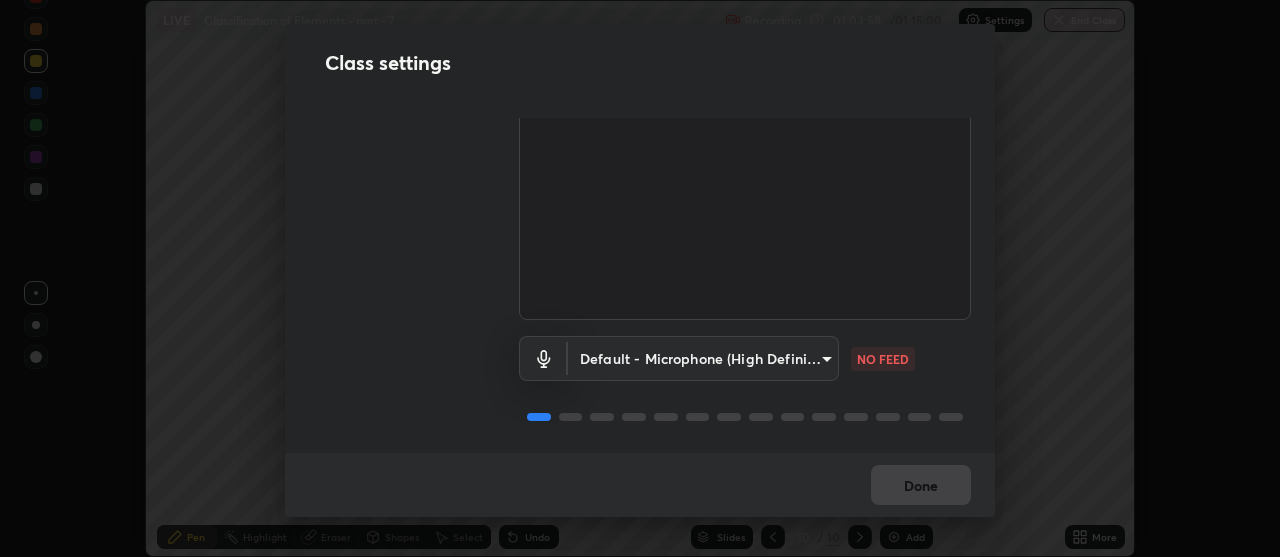 click on "Erase all LIVE Classification of Elements - part - 7 Recording 01:03:58 /  01:15:00 Settings End Class Setting up your live class Classification of Elements - part - 7 • L63 of Course On Chemistry for JEE Growth 1 2027 Pranav Tripathi Pen Highlight Eraser Shapes Select Undo Slides 10 / 10 Add More No doubts shared Encourage your learners to ask a doubt for better clarity Report an issue Reason for reporting Buffering Chat not working Audio - Video sync issue Educator video quality low ​ Attach an image Report Class settings Audio & Video HD Camera (2e7e:0c3d) 4eebad9fb2b760257747d3faba0537f77ebfd590b97cb0ff6e10e17389be776b WORKING Default - Microphone (High Definition Audio Device) default NO FEED Done" at bounding box center (640, 278) 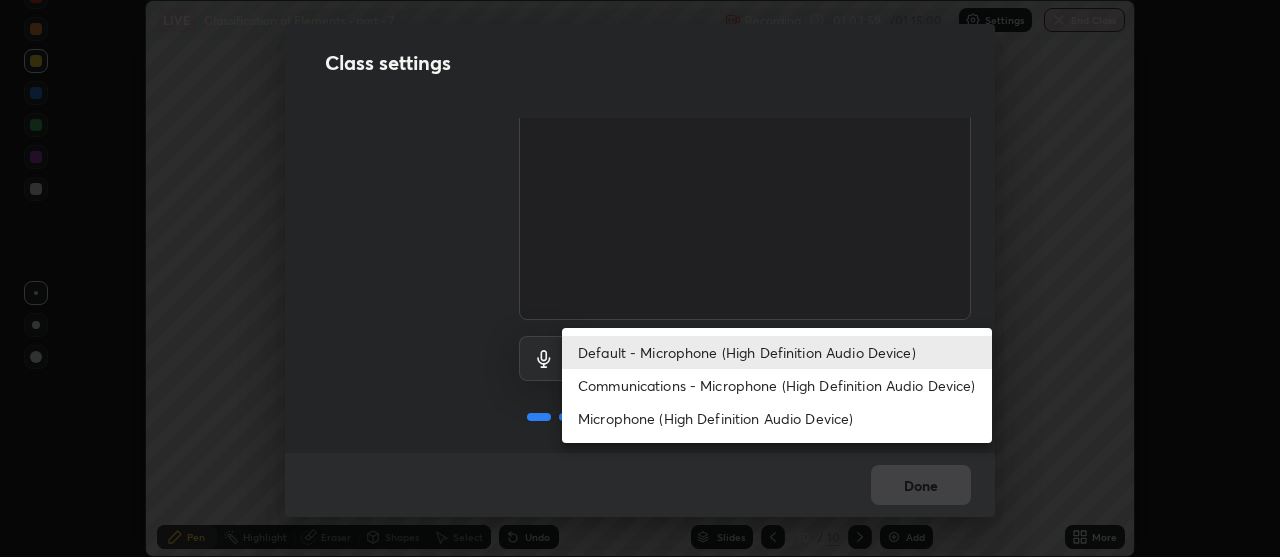 click on "Communications - Microphone (High Definition Audio Device)" at bounding box center [777, 385] 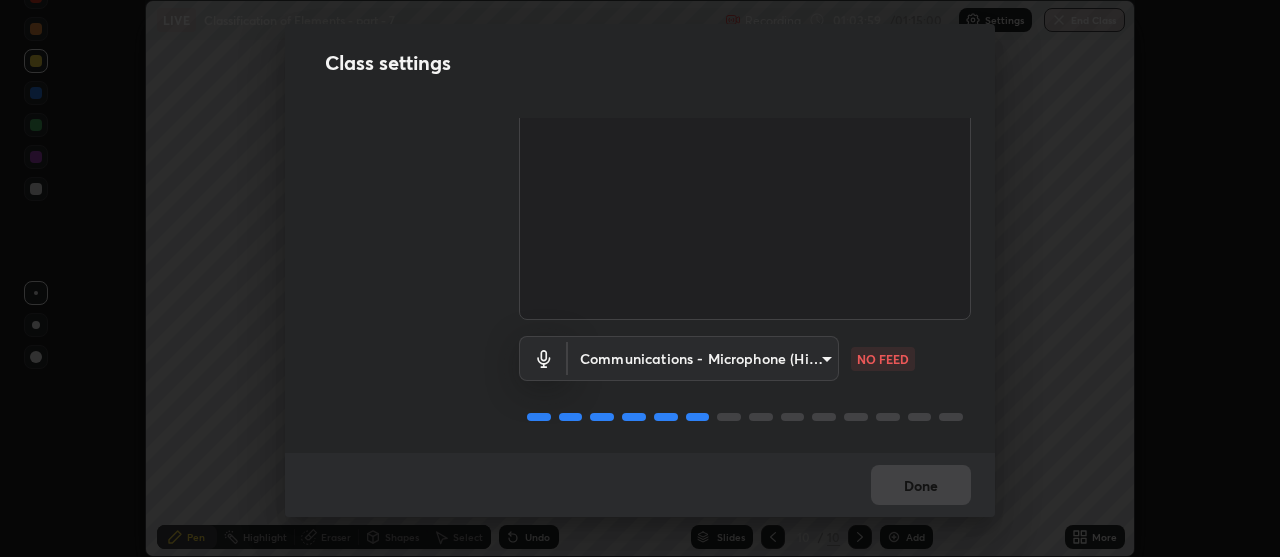 click on "Erase all LIVE Classification of Elements - part - 7 Recording 01:03:59 /  01:15:00 Settings End Class Setting up your live class Classification of Elements - part - 7 • L63 of Course On Chemistry for JEE Growth 1 2027 Pranav Tripathi Pen Highlight Eraser Shapes Select Undo Slides 10 / 10 Add More No doubts shared Encourage your learners to ask a doubt for better clarity Report an issue Reason for reporting Buffering Chat not working Audio - Video sync issue Educator video quality low ​ Attach an image Report Class settings Audio & Video HD Camera (2e7e:0c3d) 4eebad9fb2b760257747d3faba0537f77ebfd590b97cb0ff6e10e17389be776b WORKING Communications - Microphone (High Definition Audio Device) communications NO FEED Done Default - Microphone (High Definition Audio Device) Communications - Microphone (High Definition Audio Device) Microphone (High Definition Audio Device)" at bounding box center (640, 278) 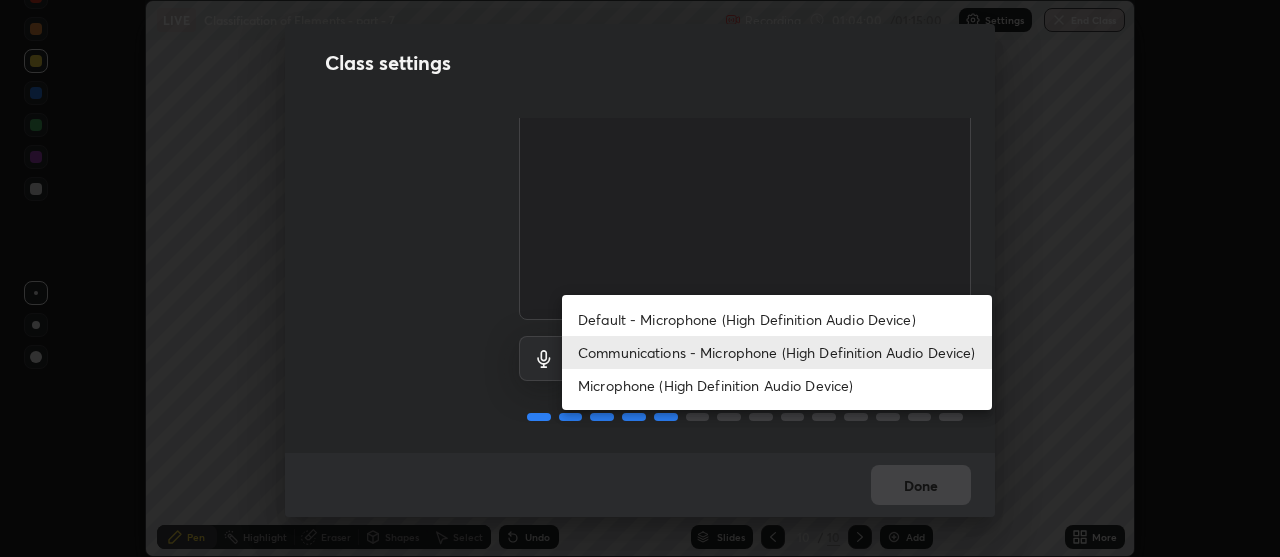click on "Default - Microphone (High Definition Audio Device)" at bounding box center (777, 319) 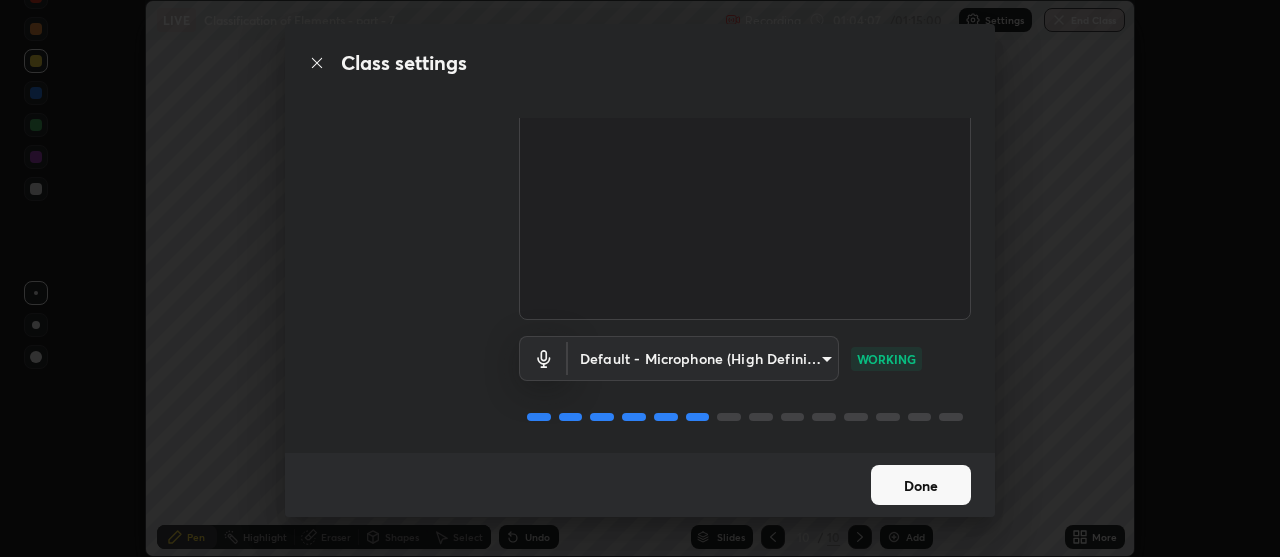 click on "Done" at bounding box center (921, 485) 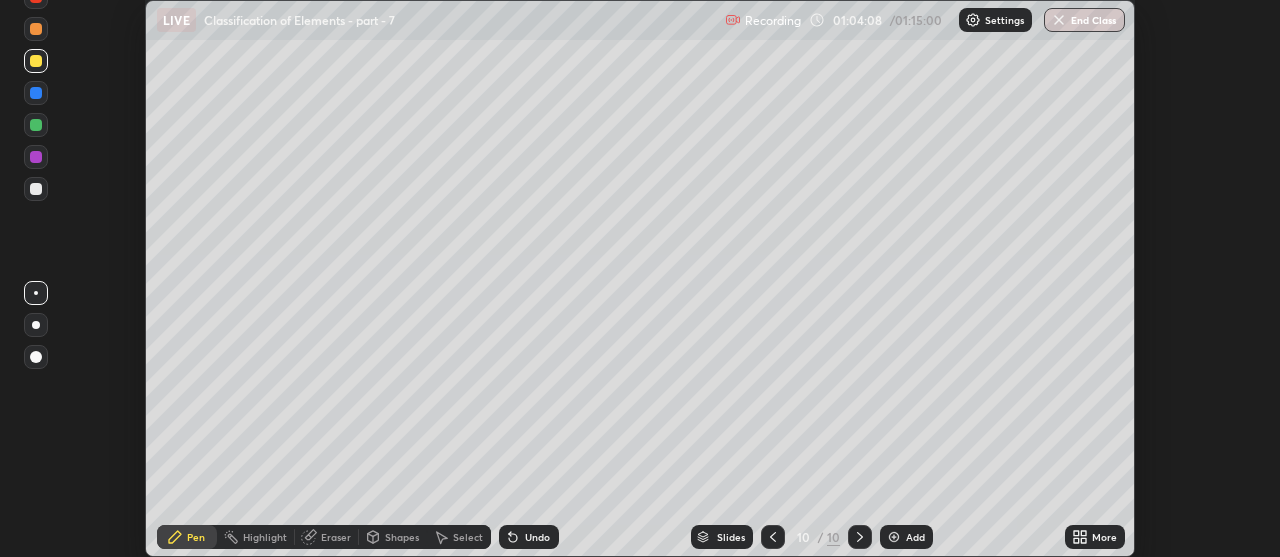 click 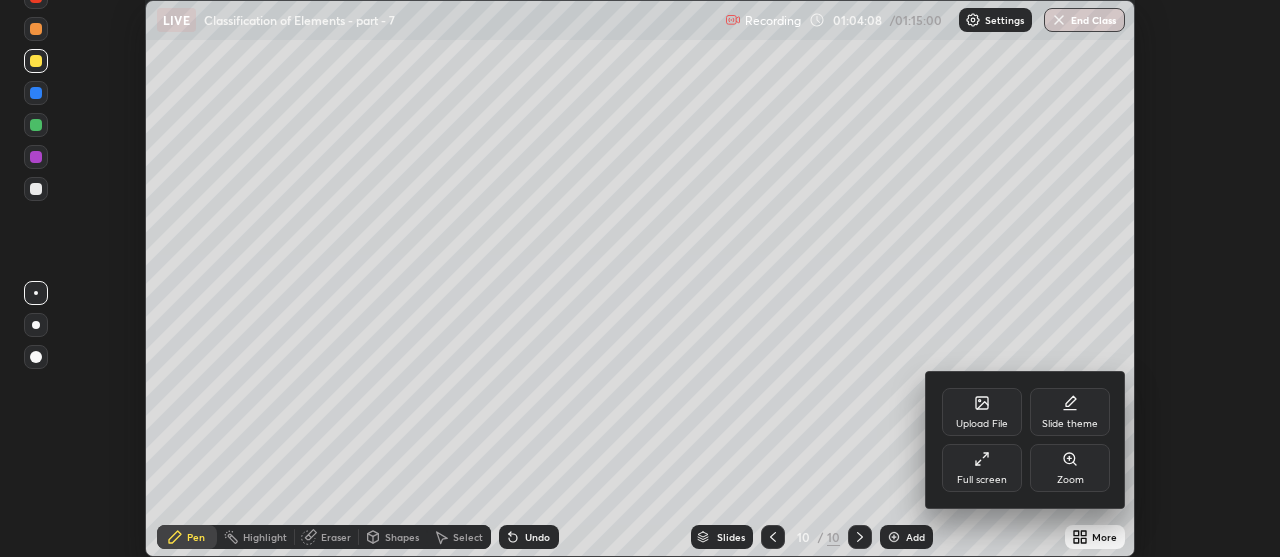 click on "Full screen" at bounding box center (982, 468) 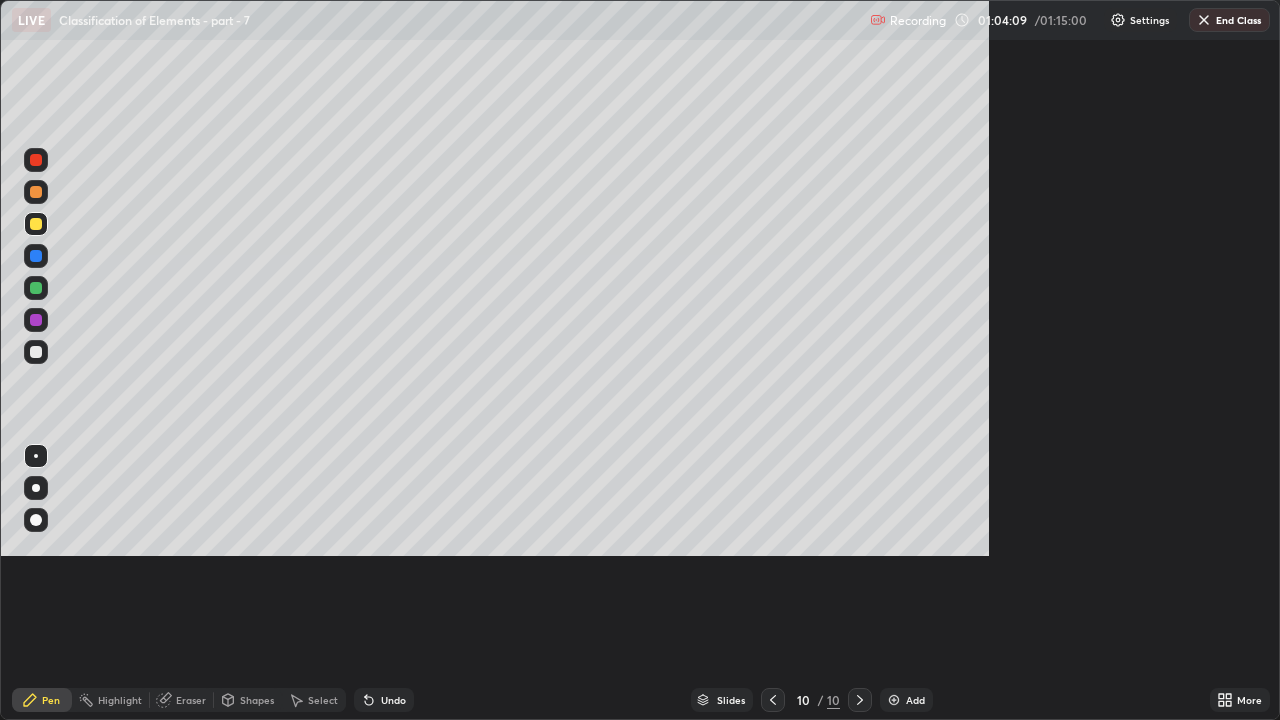 scroll, scrollTop: 99280, scrollLeft: 98720, axis: both 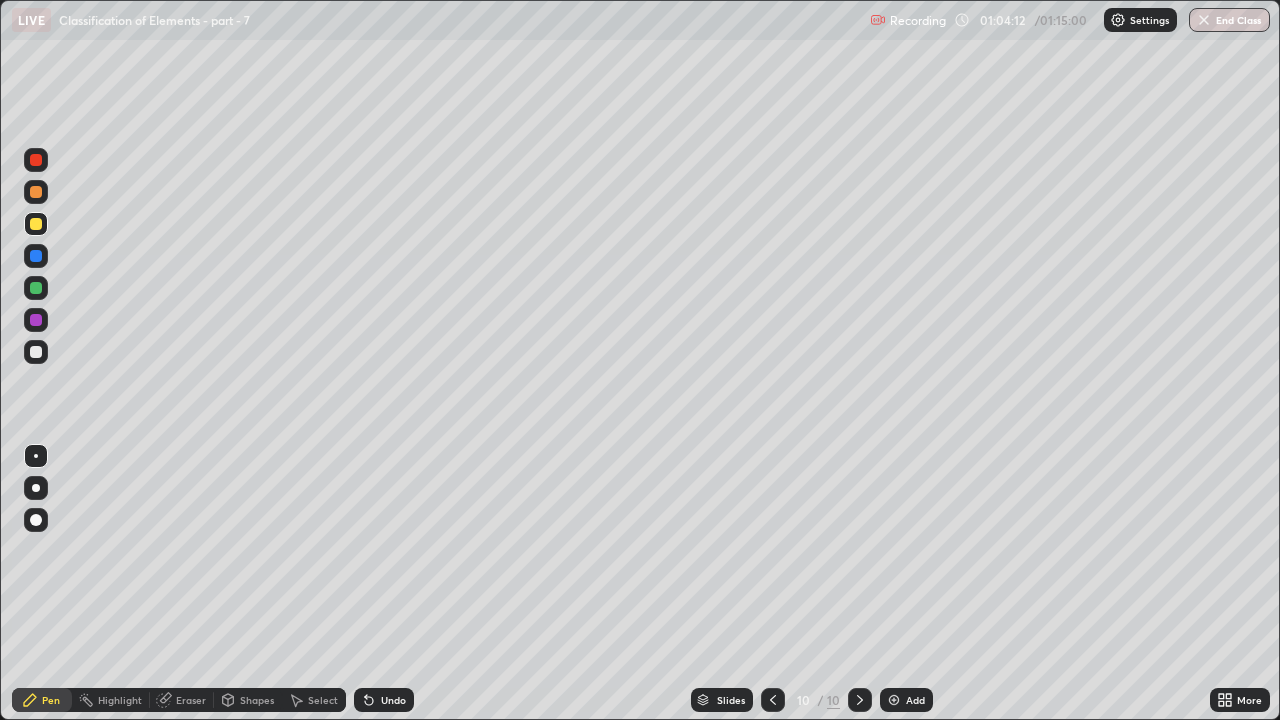 click at bounding box center (36, 352) 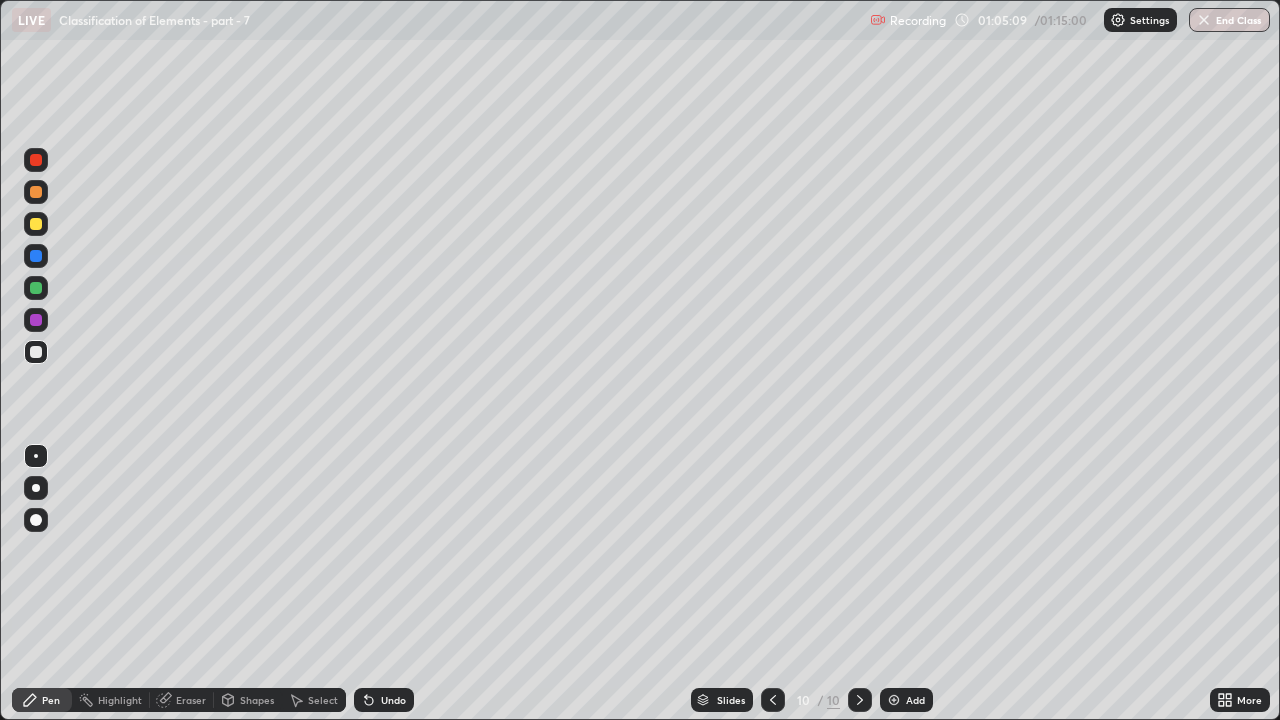 click on "Eraser" at bounding box center (191, 700) 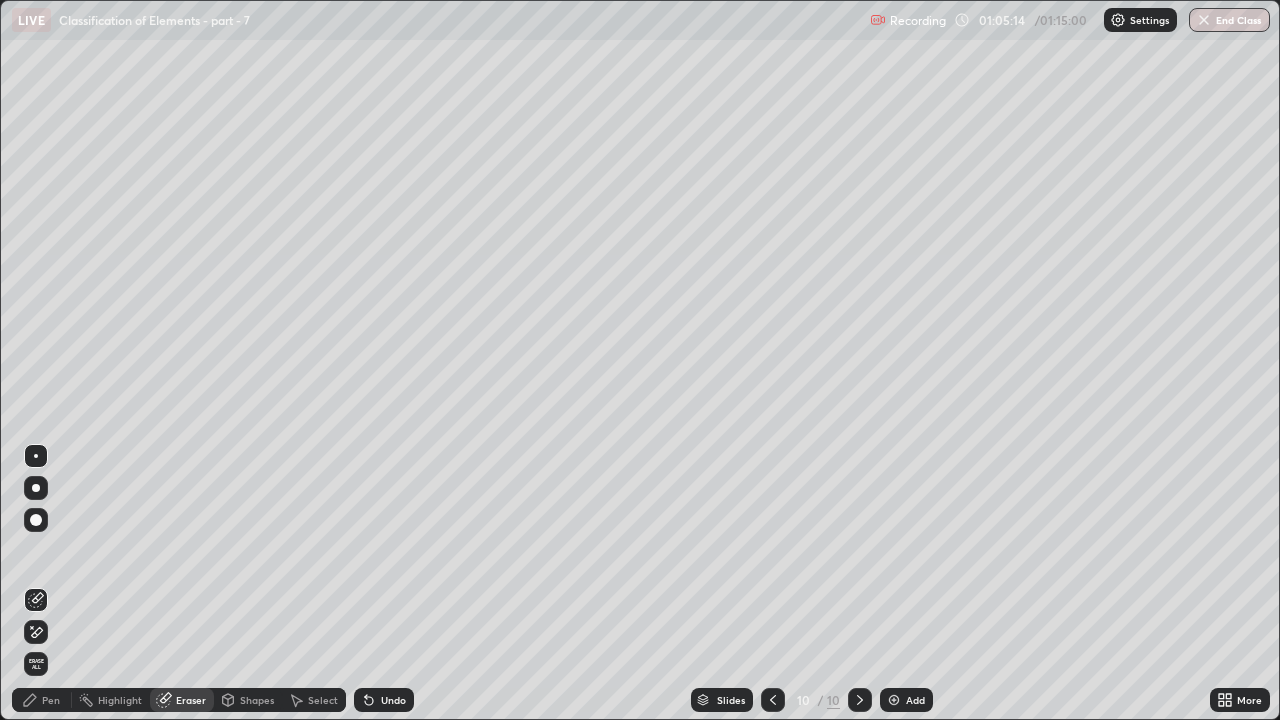 click on "Pen" at bounding box center [51, 700] 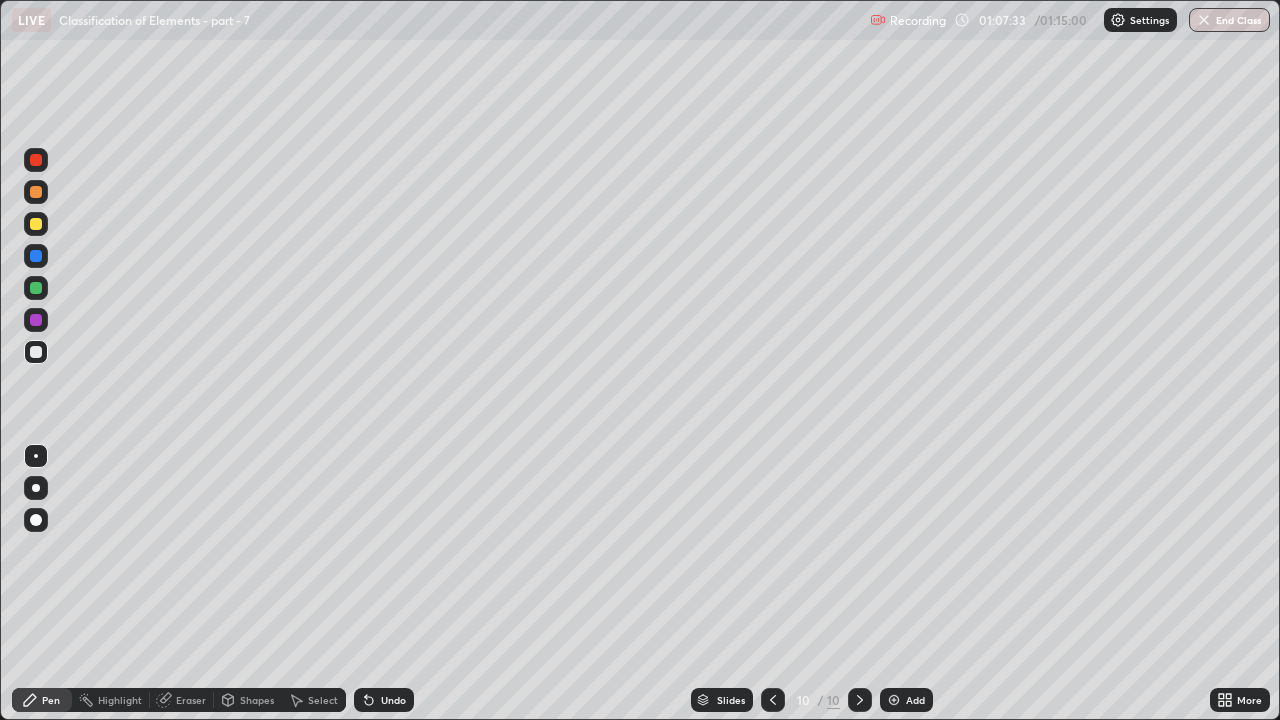 click at bounding box center (36, 256) 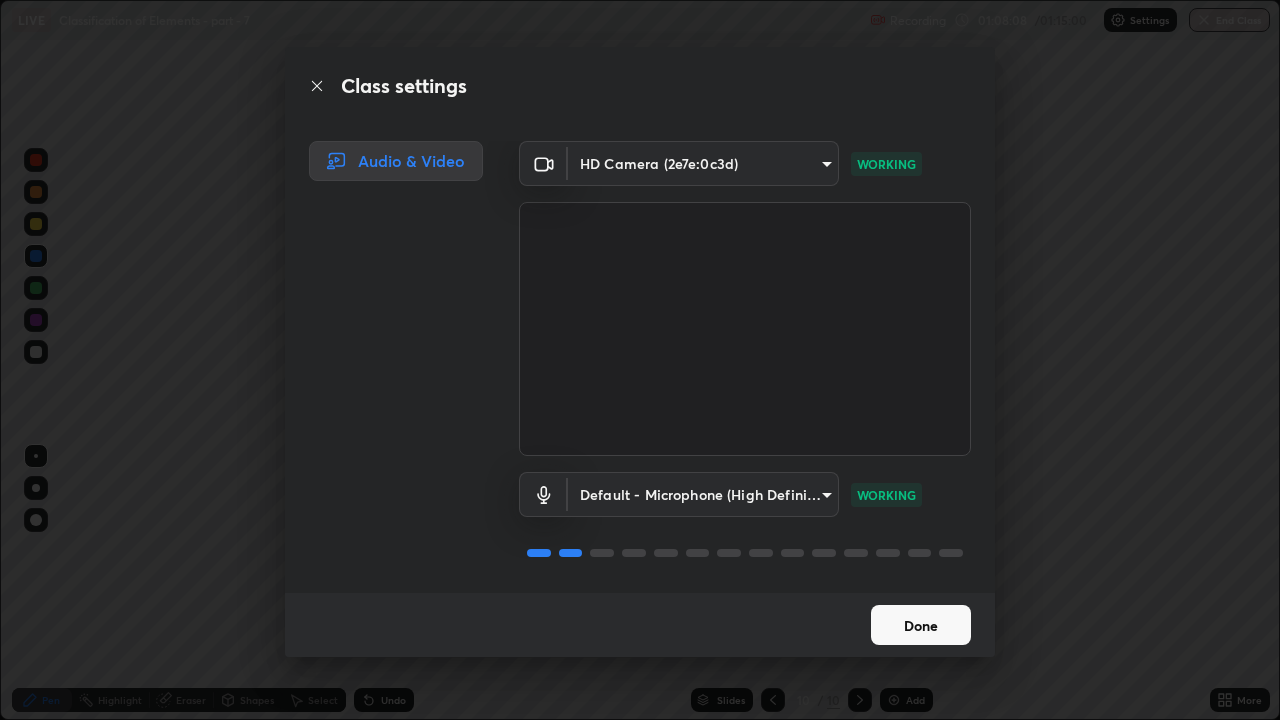 click on "Done" at bounding box center (921, 625) 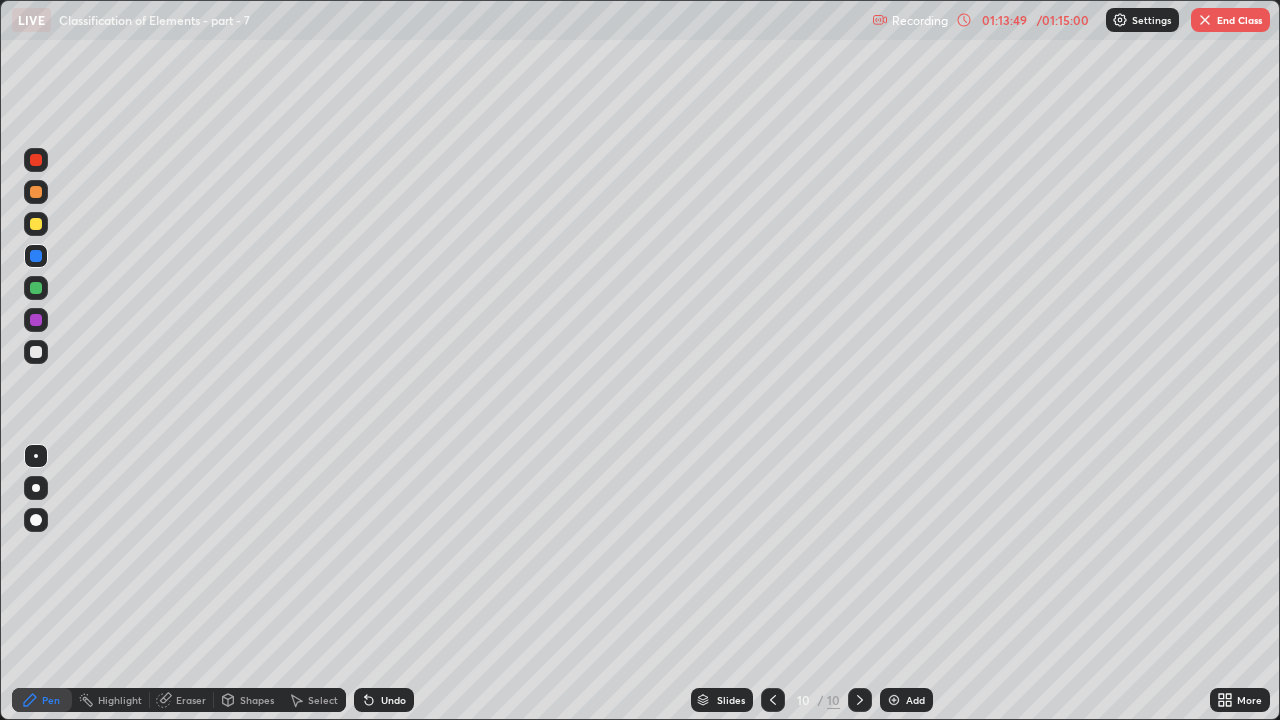 click at bounding box center [894, 700] 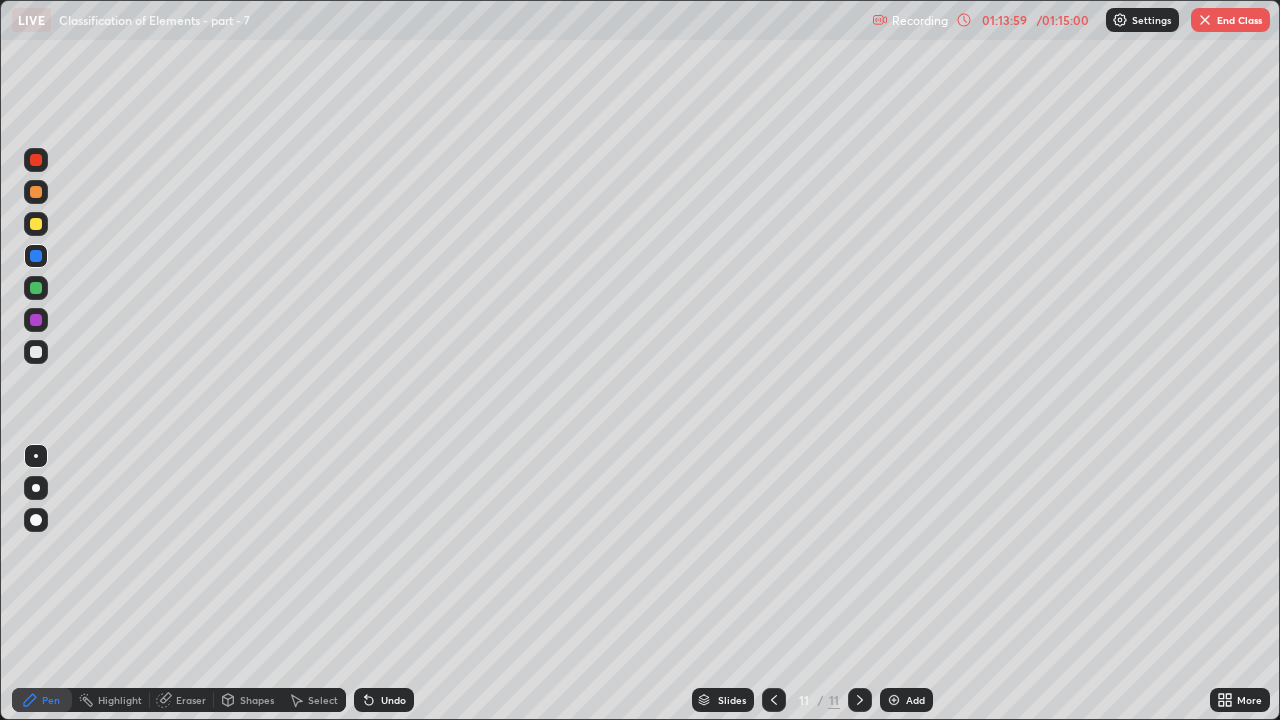 click at bounding box center (36, 288) 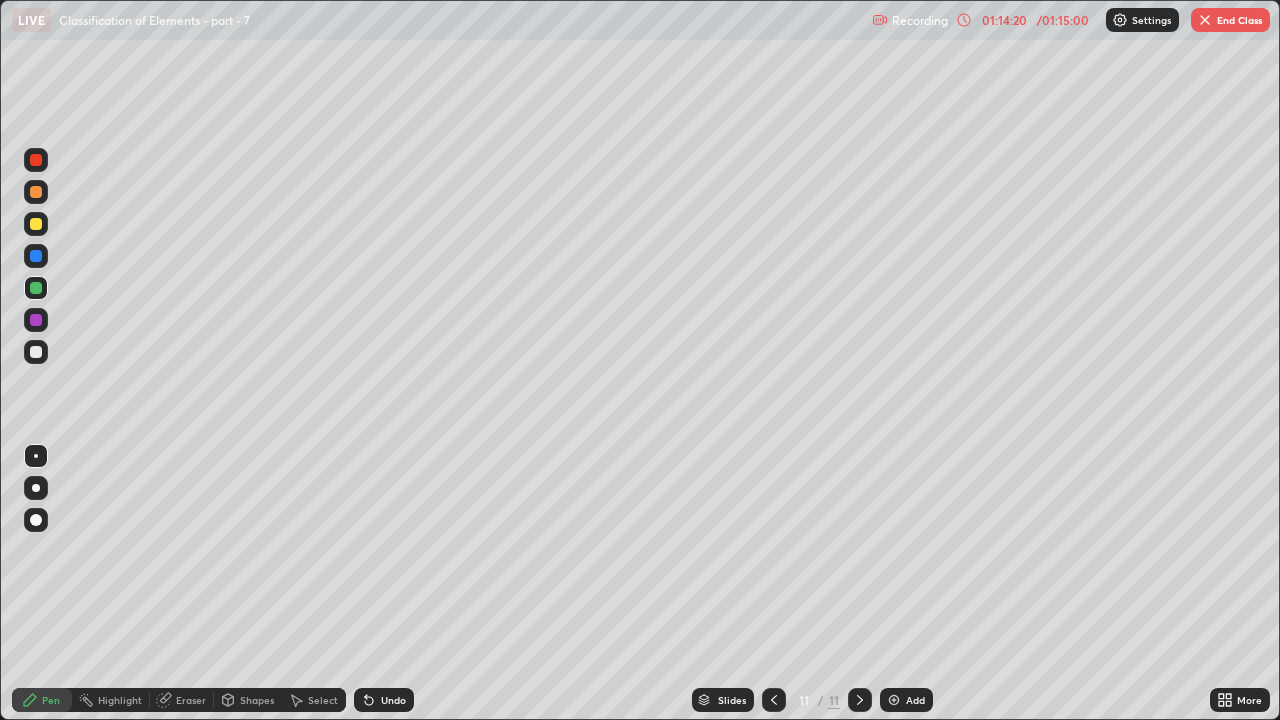 click at bounding box center [36, 224] 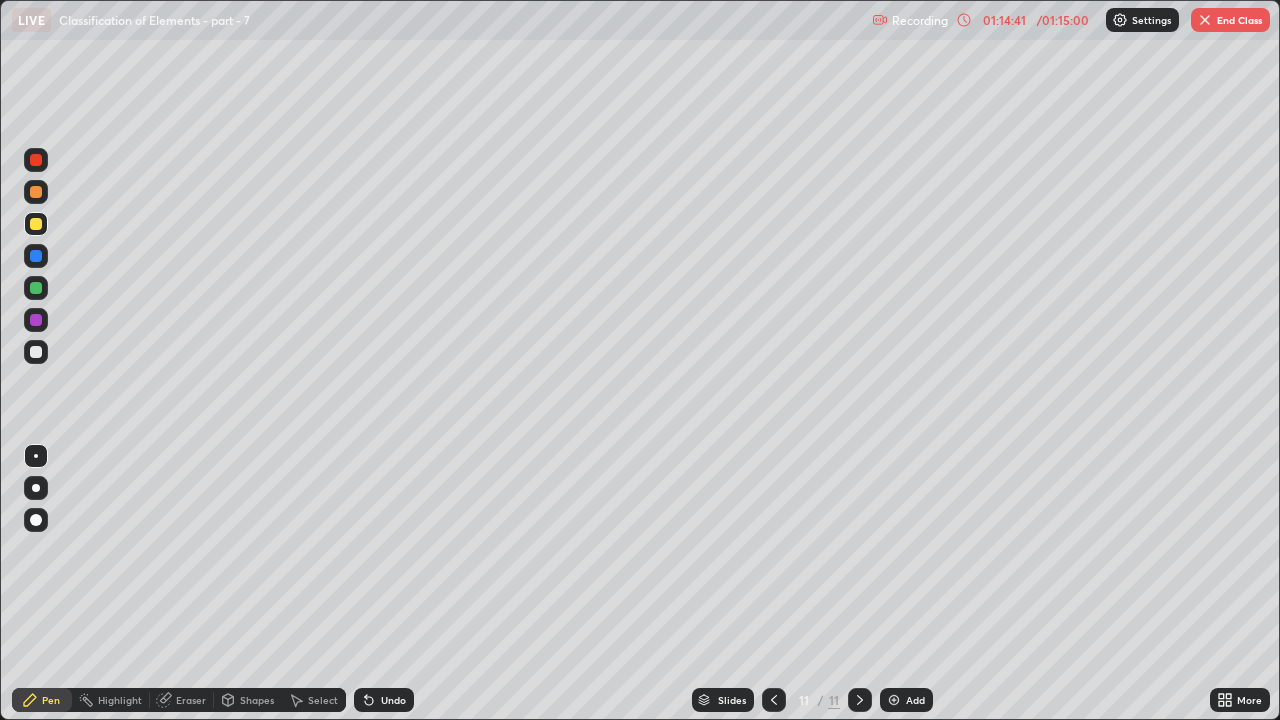 click on "Add" at bounding box center [906, 700] 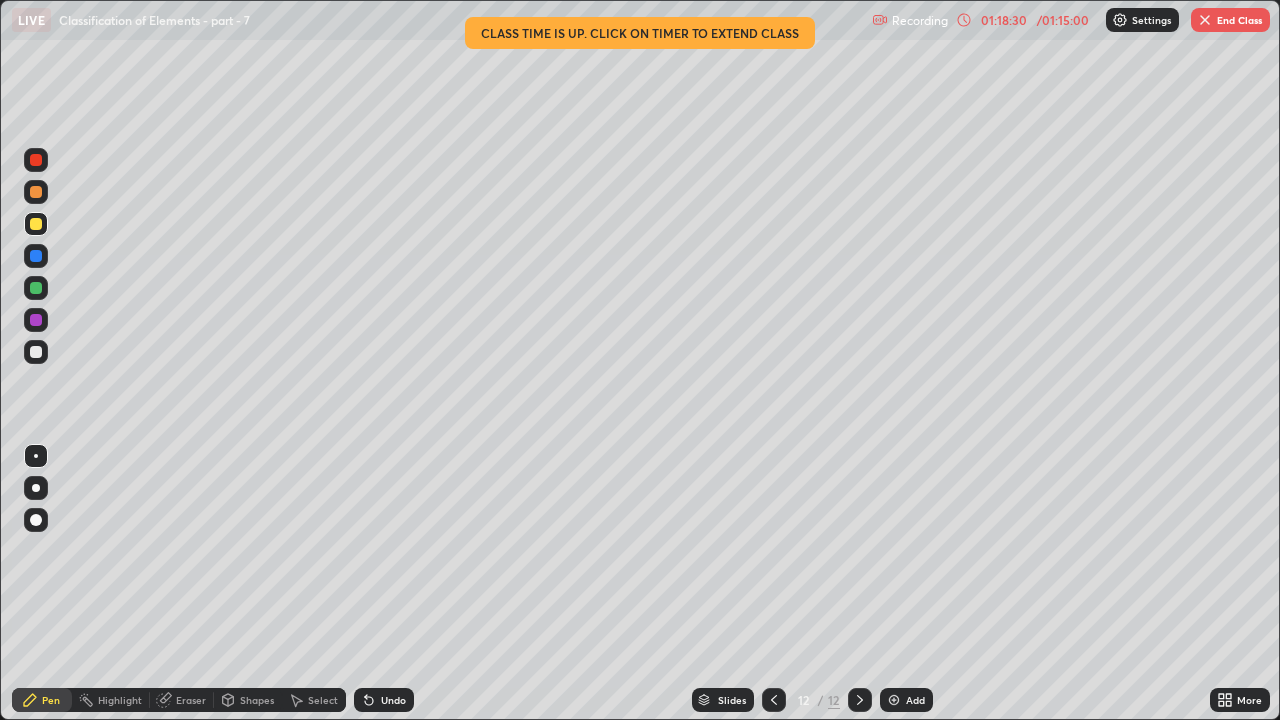 click at bounding box center [774, 700] 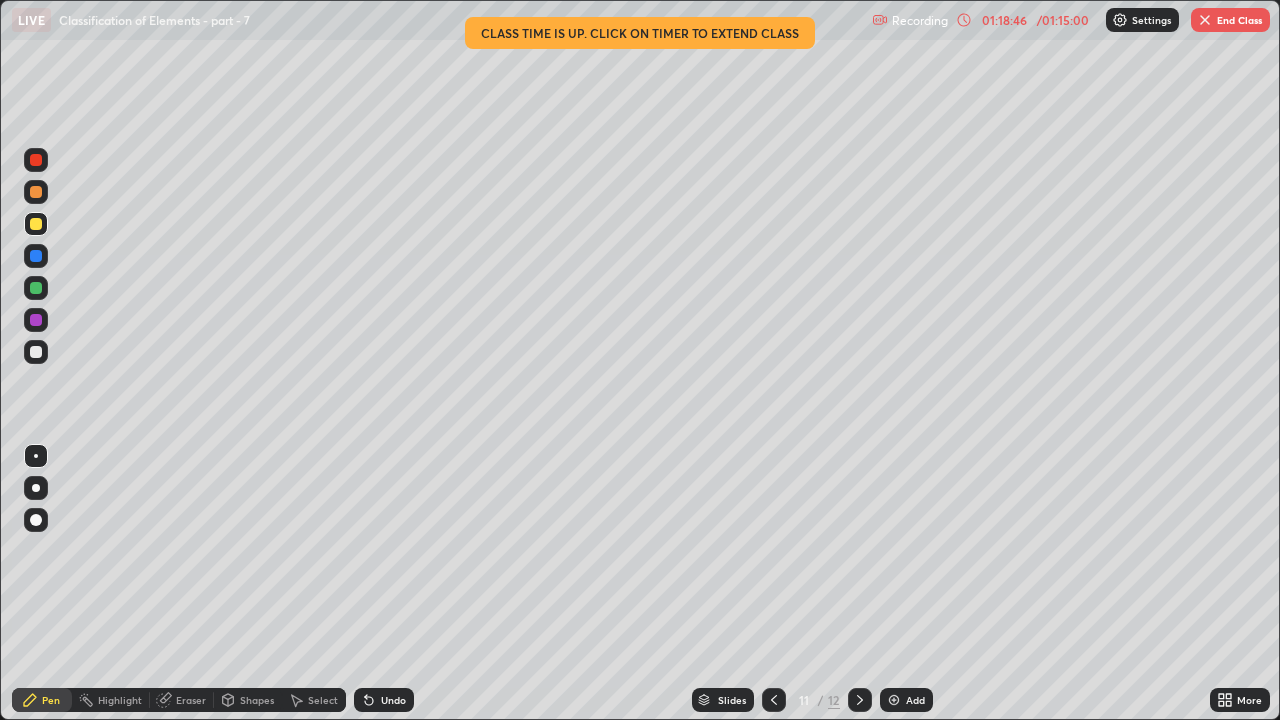 click at bounding box center [36, 256] 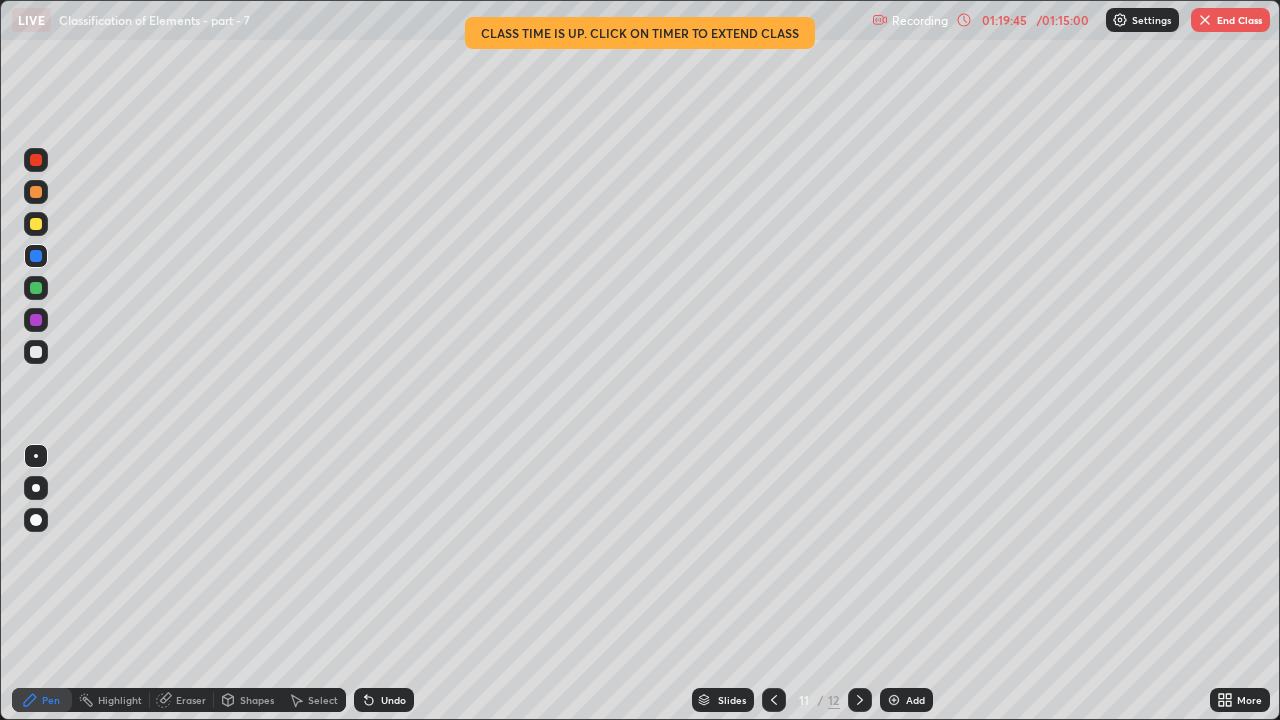 click on "Eraser" at bounding box center (191, 700) 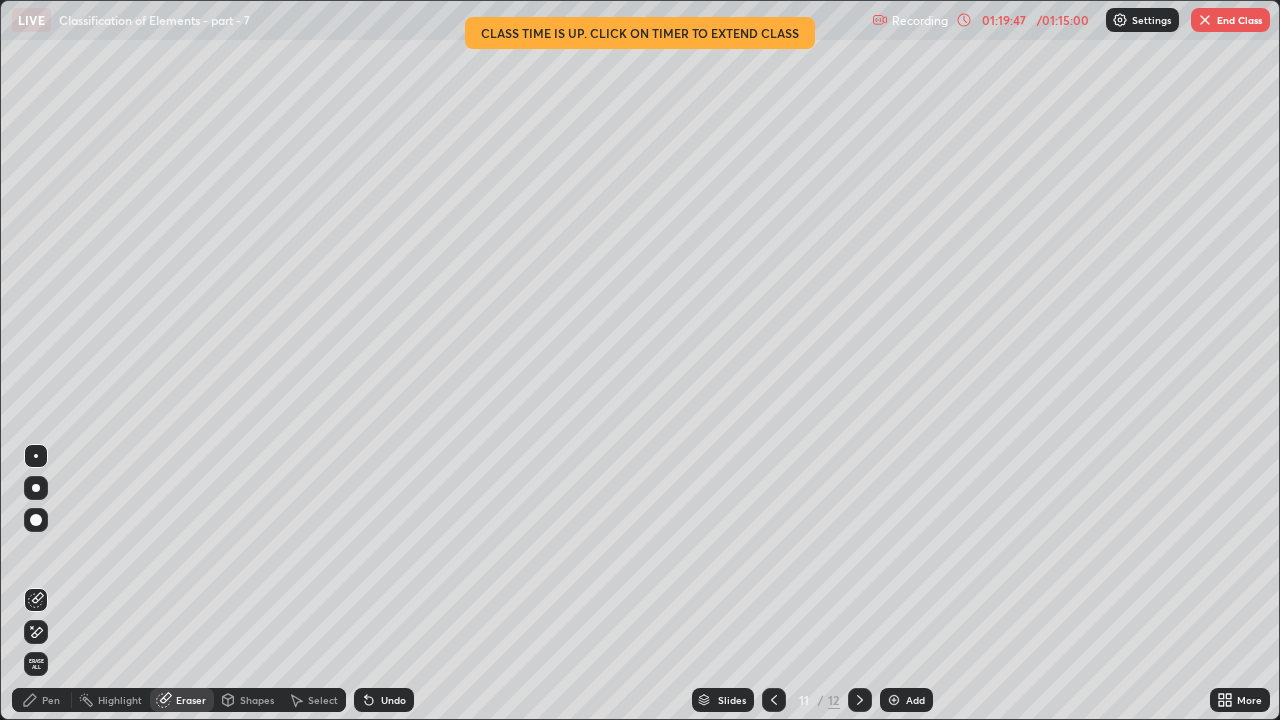 click on "Pen" at bounding box center [51, 700] 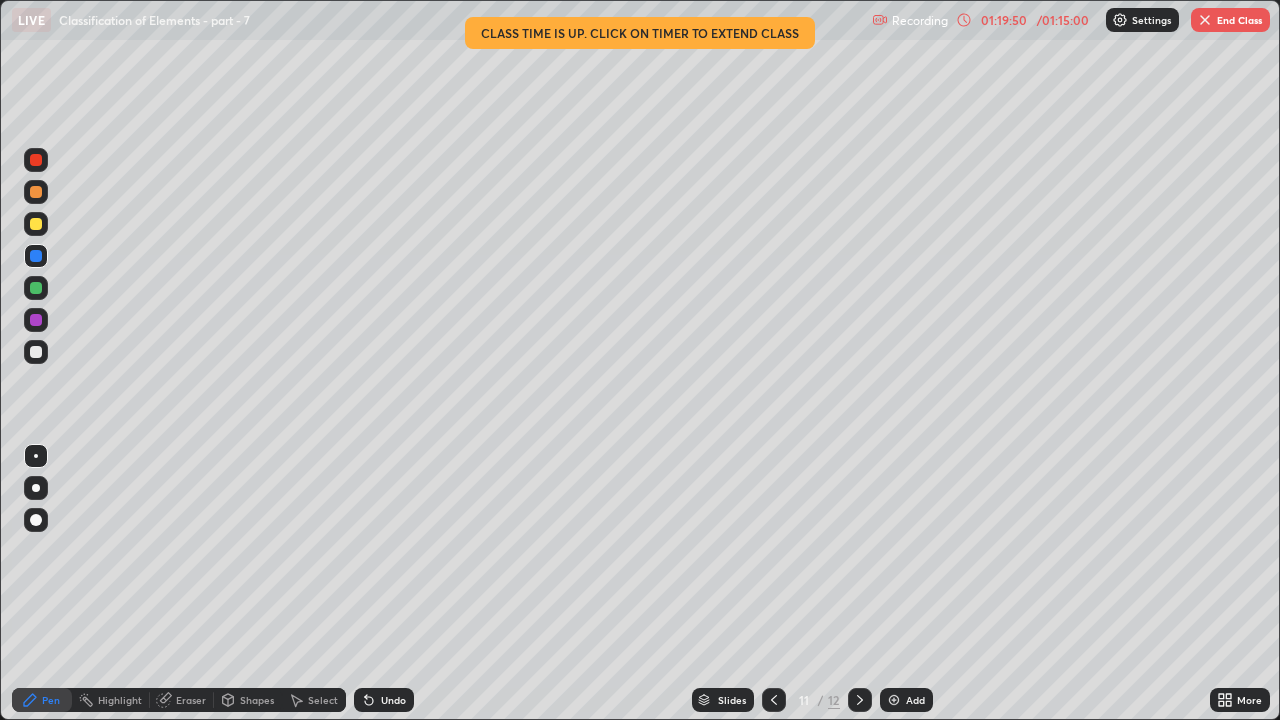 click on "Eraser" at bounding box center (191, 700) 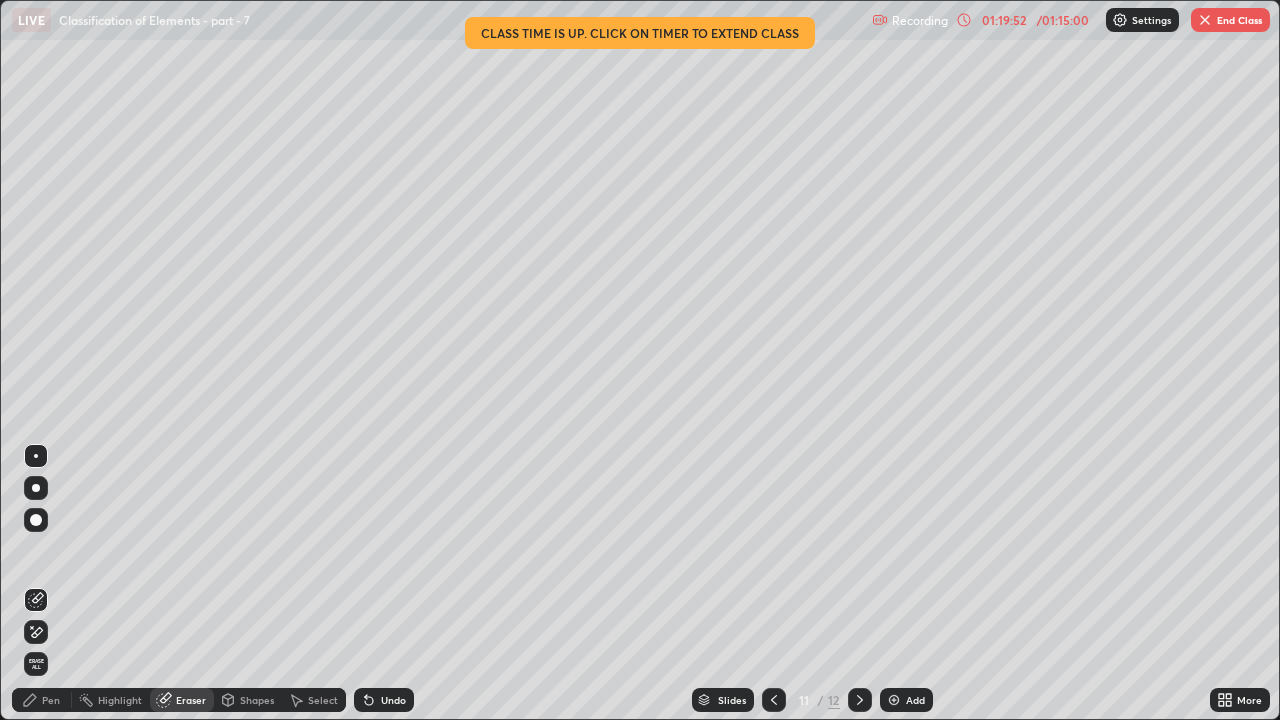 click on "Pen" at bounding box center (51, 700) 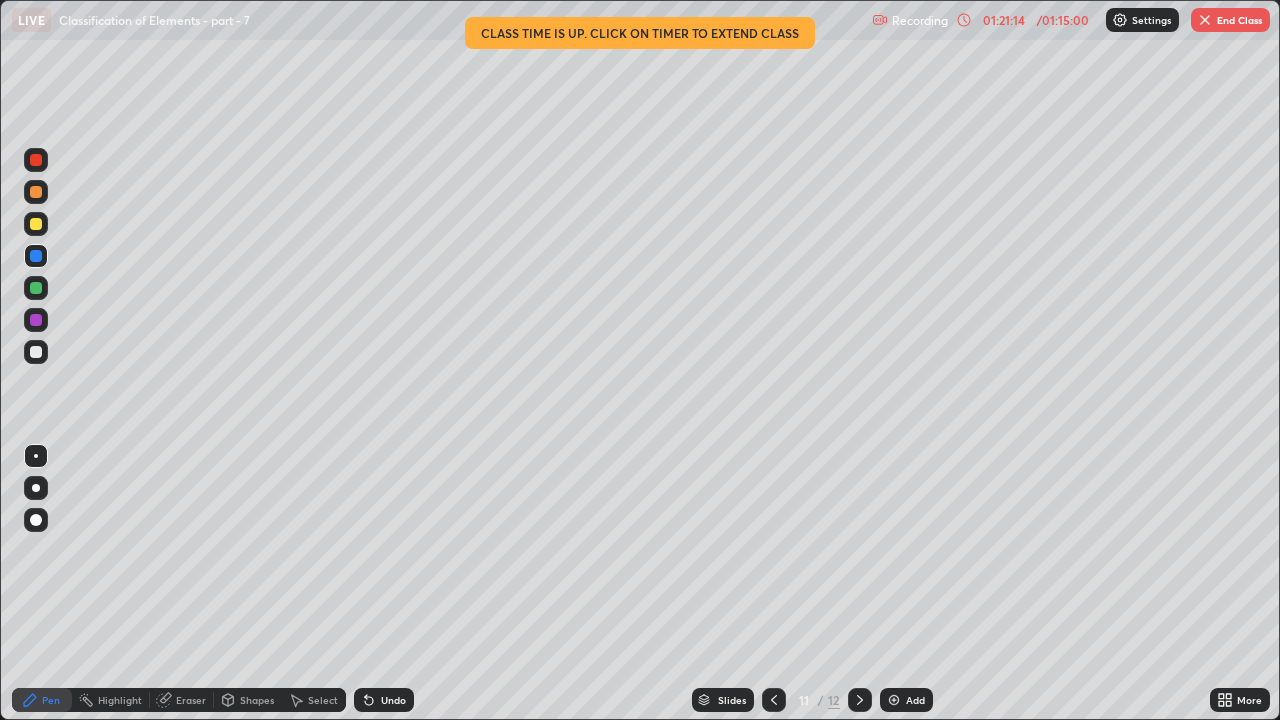 click 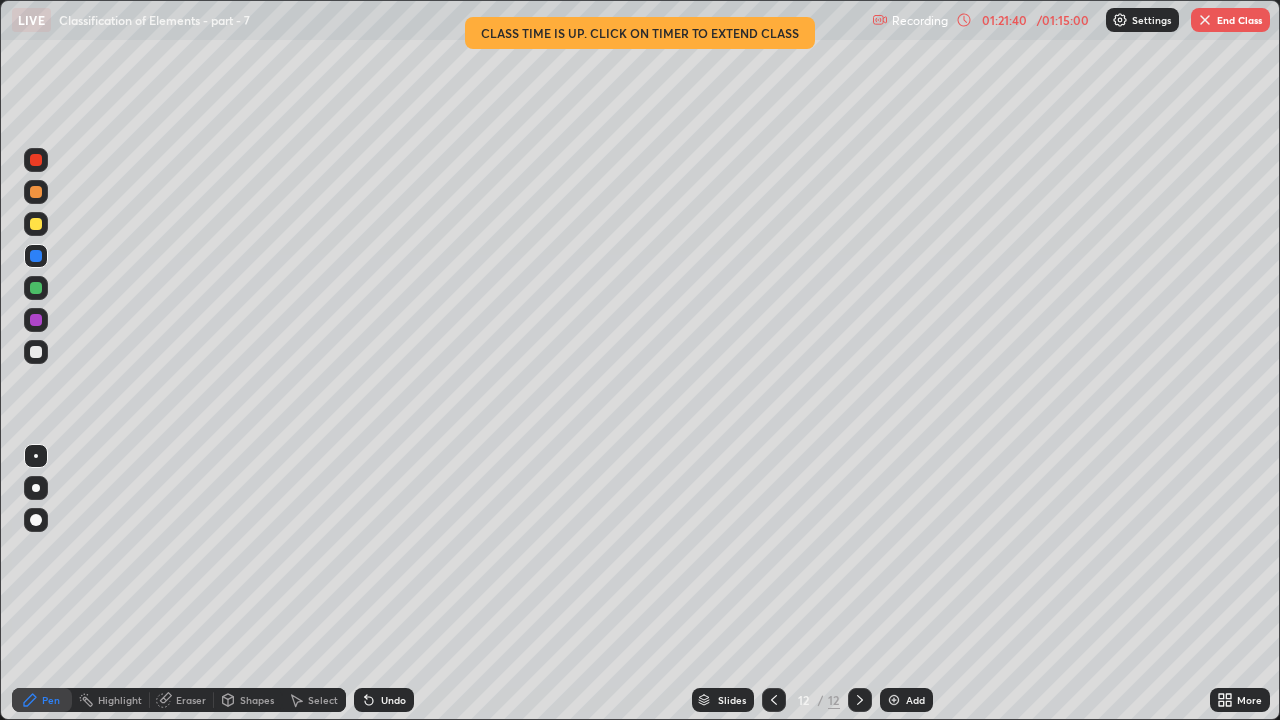 click on "End Class" at bounding box center (1230, 20) 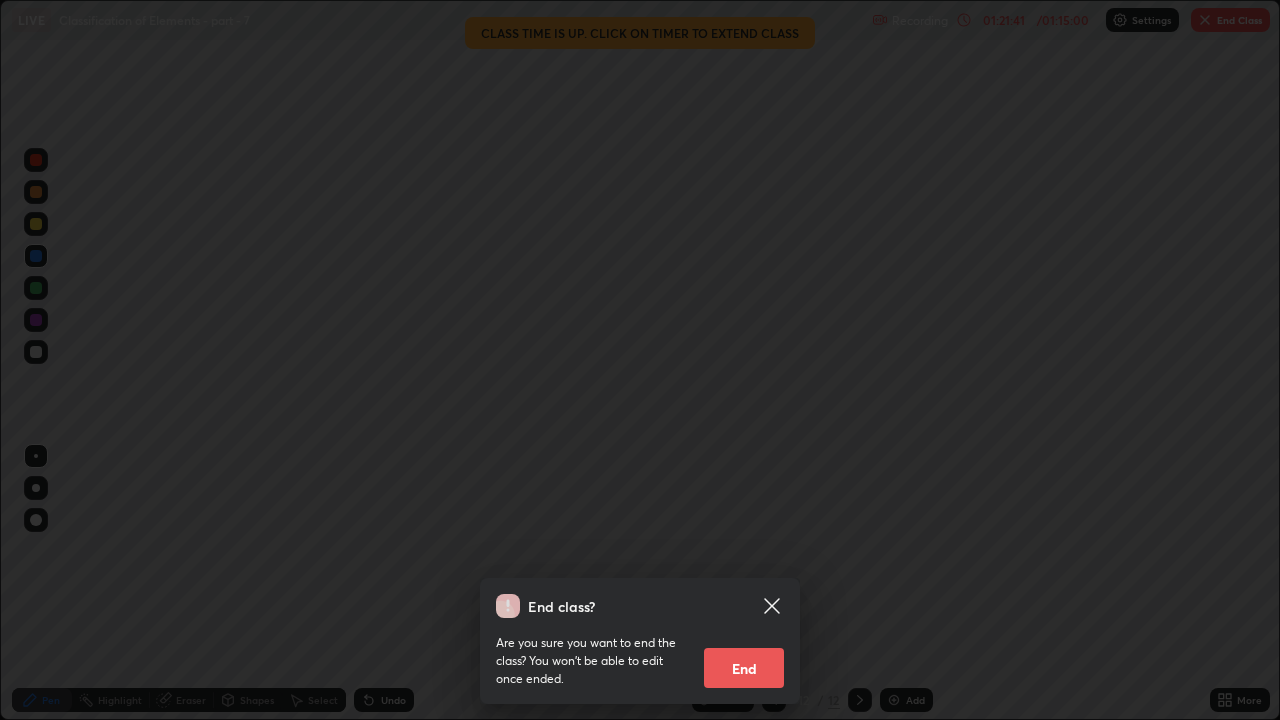 click on "End" at bounding box center [744, 668] 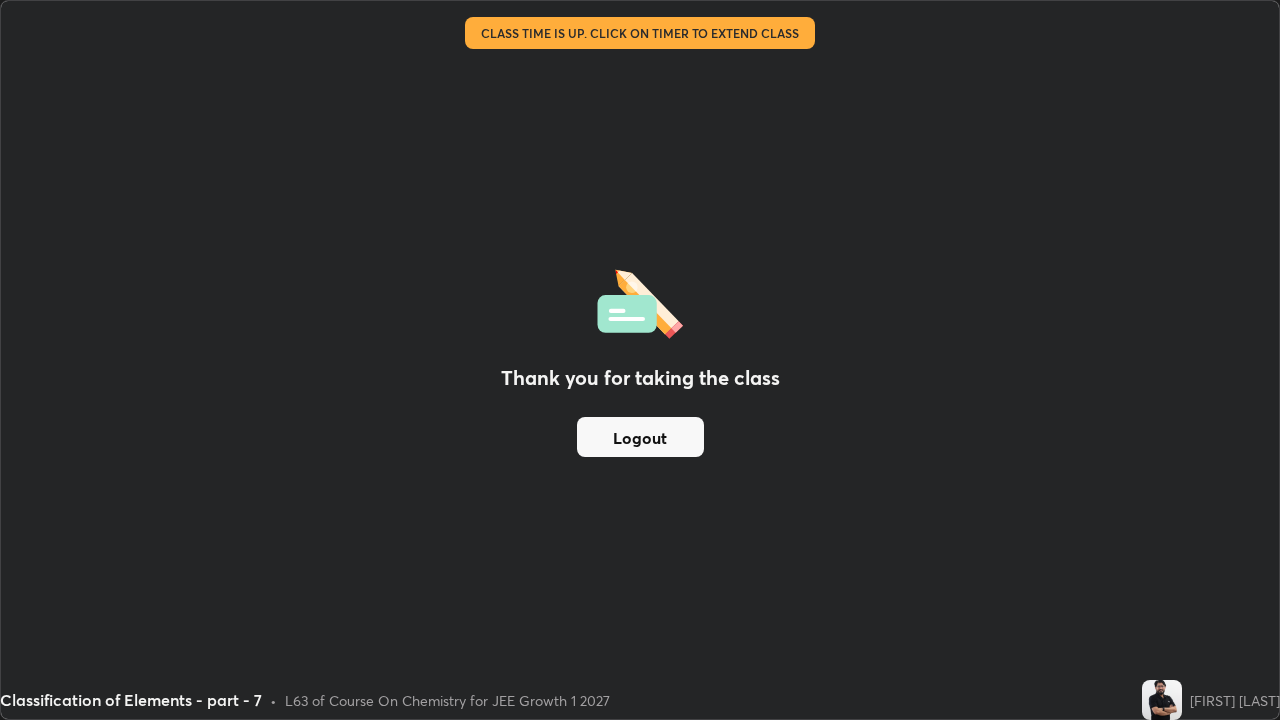 click on "Logout" at bounding box center (640, 437) 